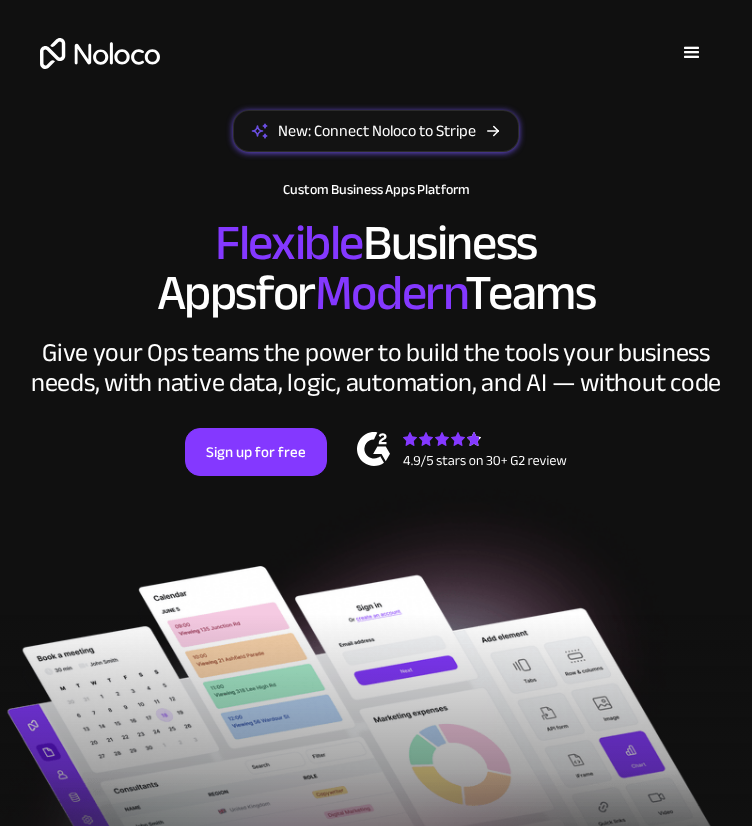 scroll, scrollTop: 0, scrollLeft: 0, axis: both 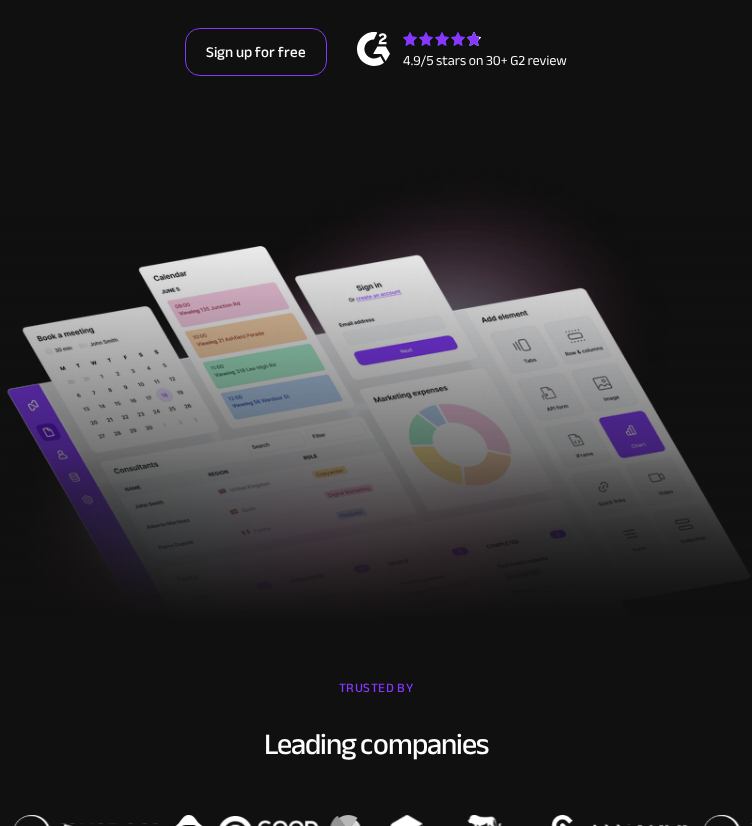 click on "Sign up for free" at bounding box center [256, 52] 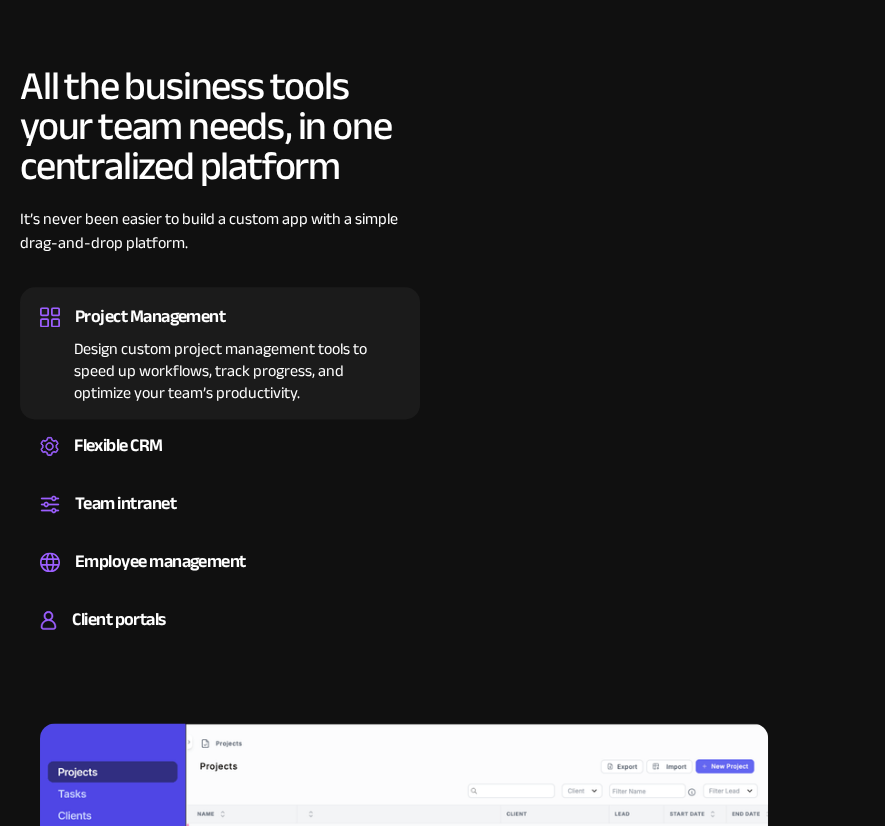 scroll, scrollTop: 1400, scrollLeft: 0, axis: vertical 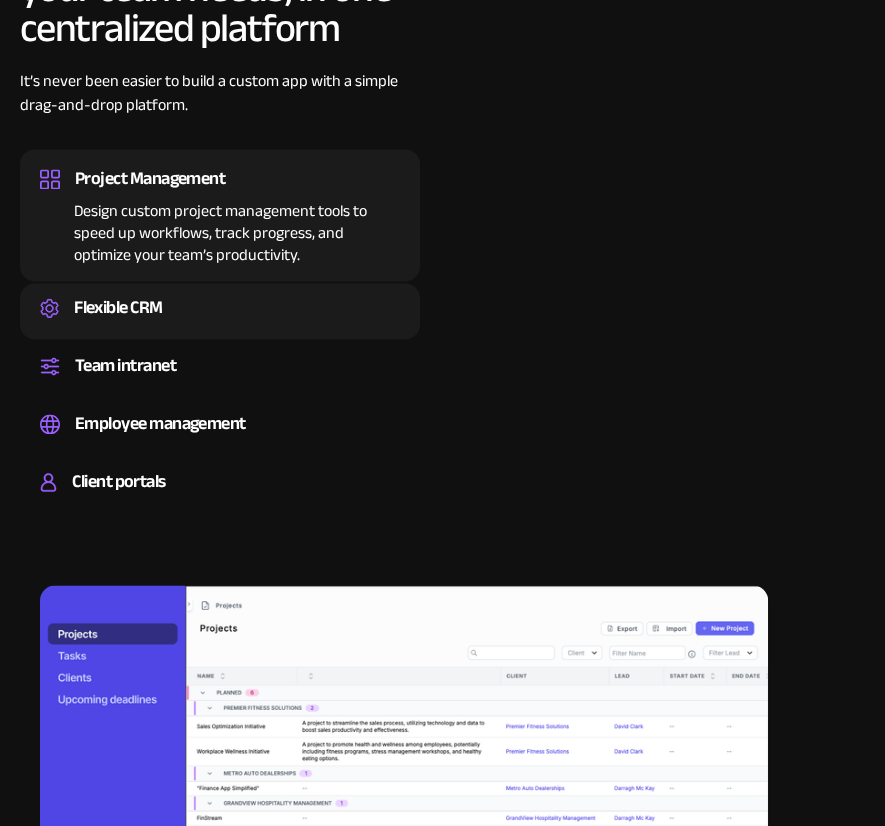 click on "Flexible CRM" at bounding box center [220, 308] 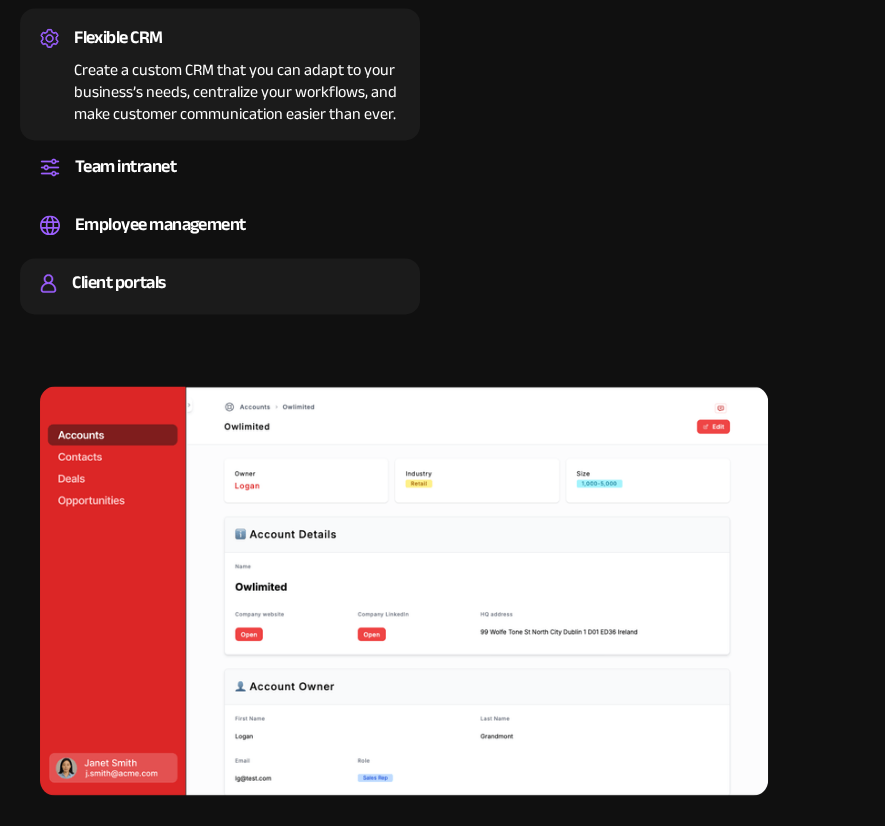 scroll, scrollTop: 1800, scrollLeft: 0, axis: vertical 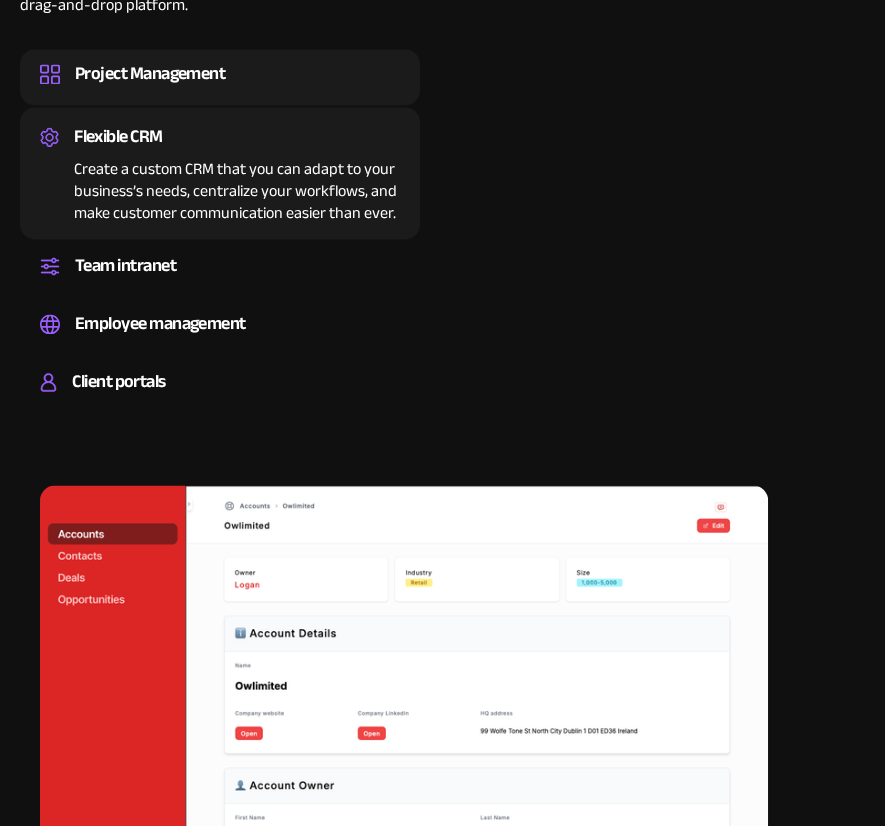 click on "Project Management" at bounding box center [150, 74] 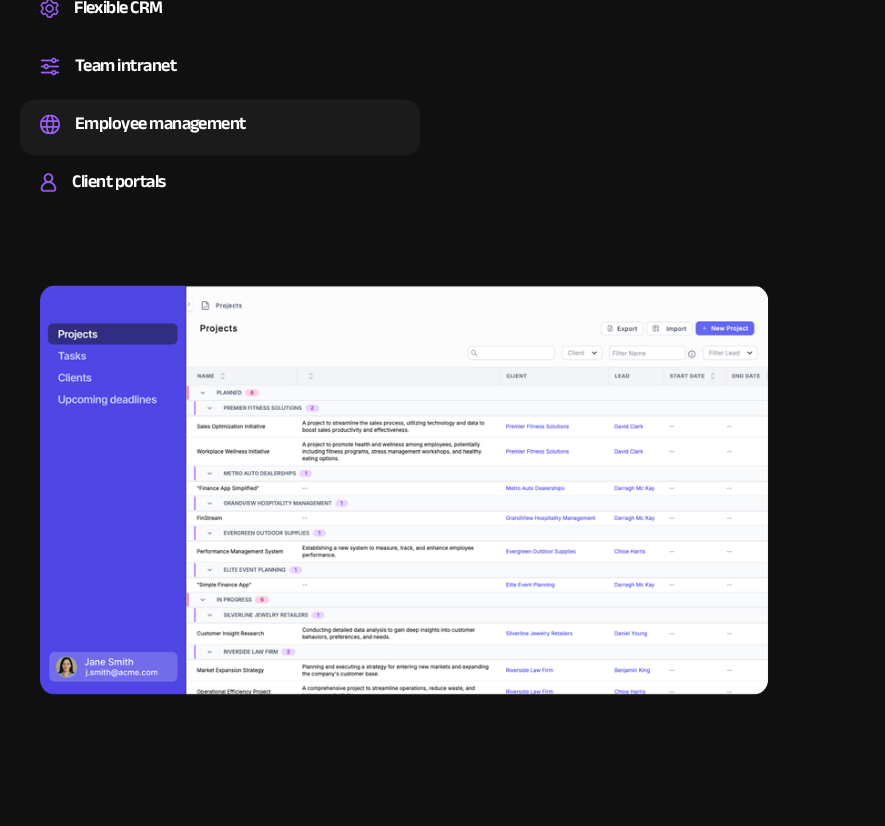 click on "Employee management" at bounding box center [160, 124] 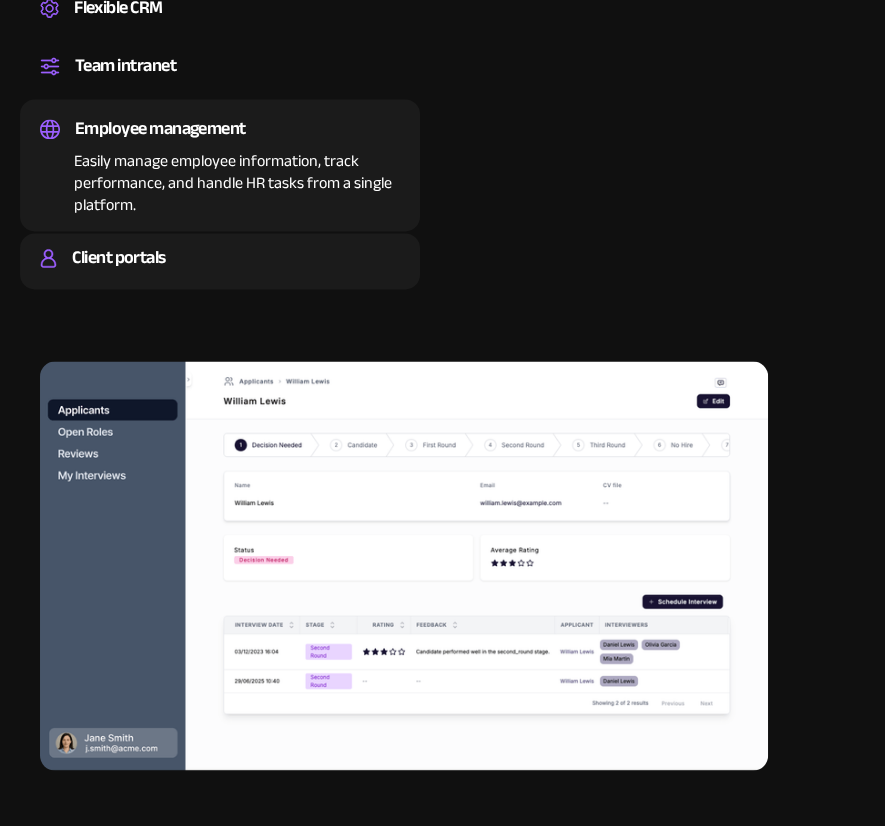 click on "Client portals" at bounding box center (118, 258) 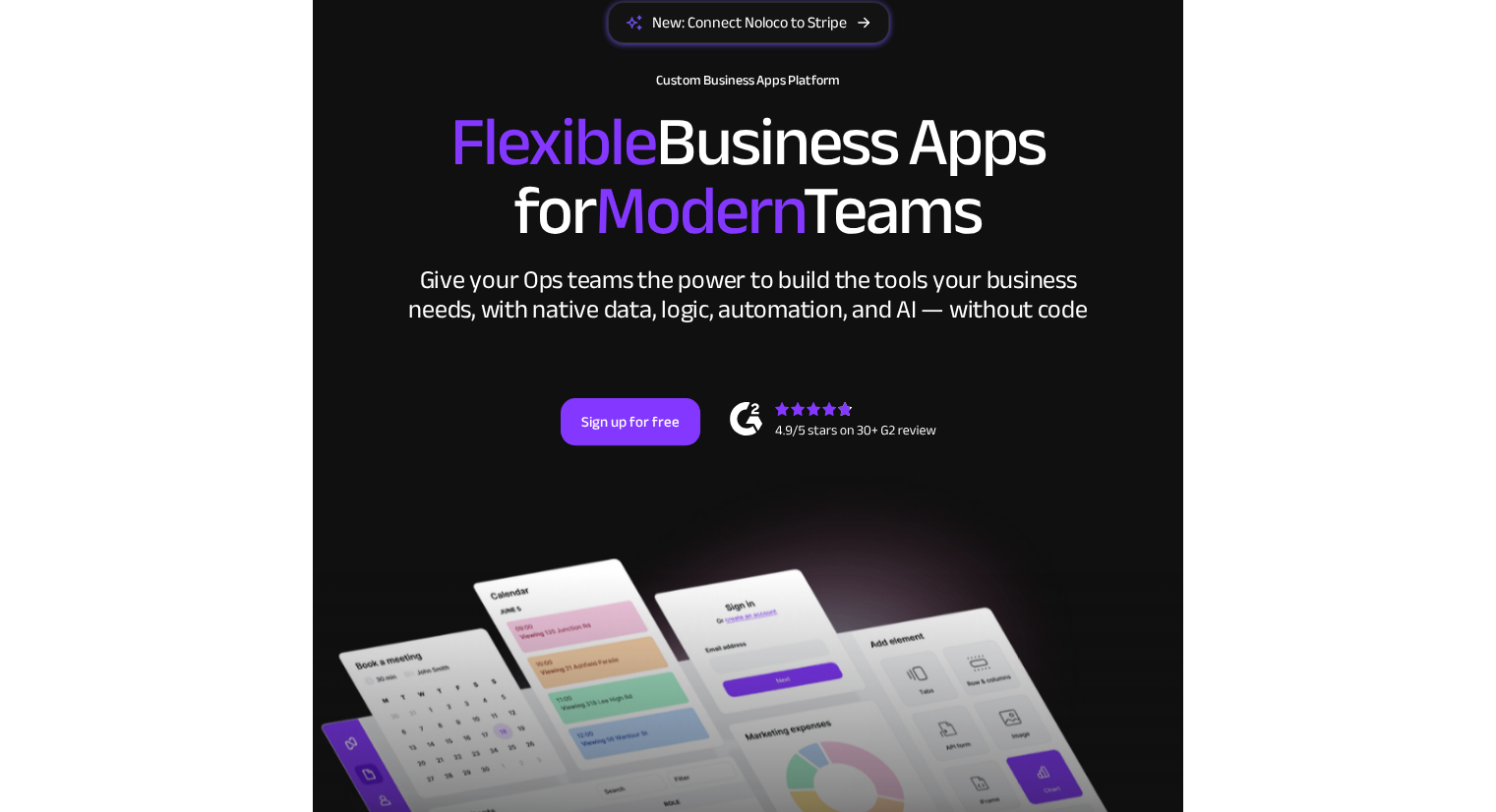 scroll, scrollTop: 0, scrollLeft: 0, axis: both 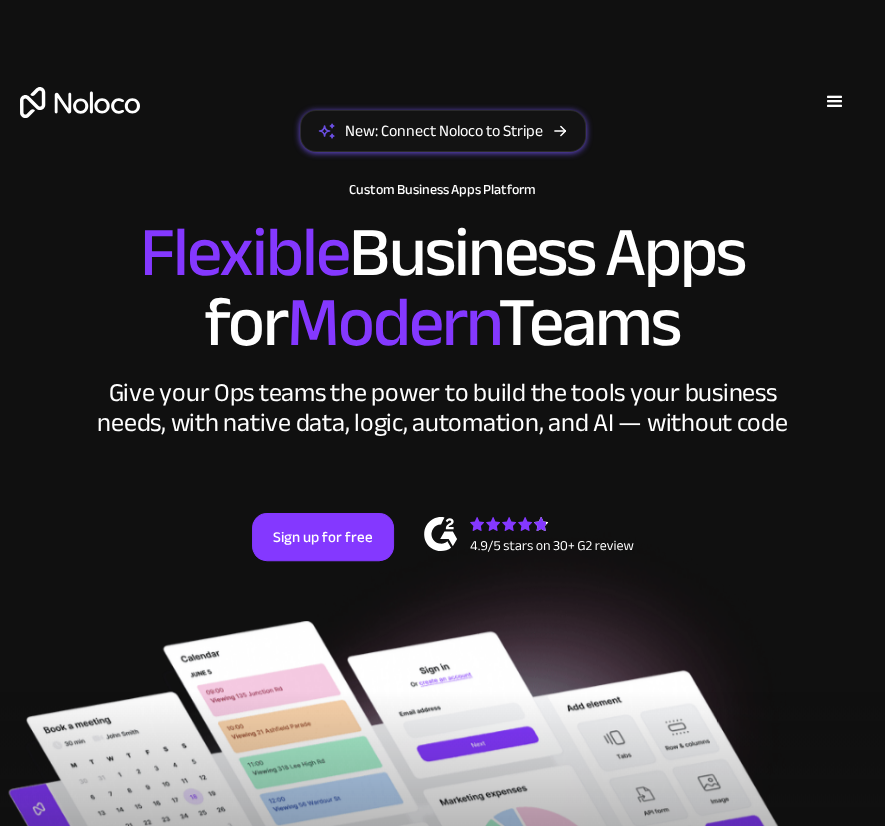 click at bounding box center (835, 102) 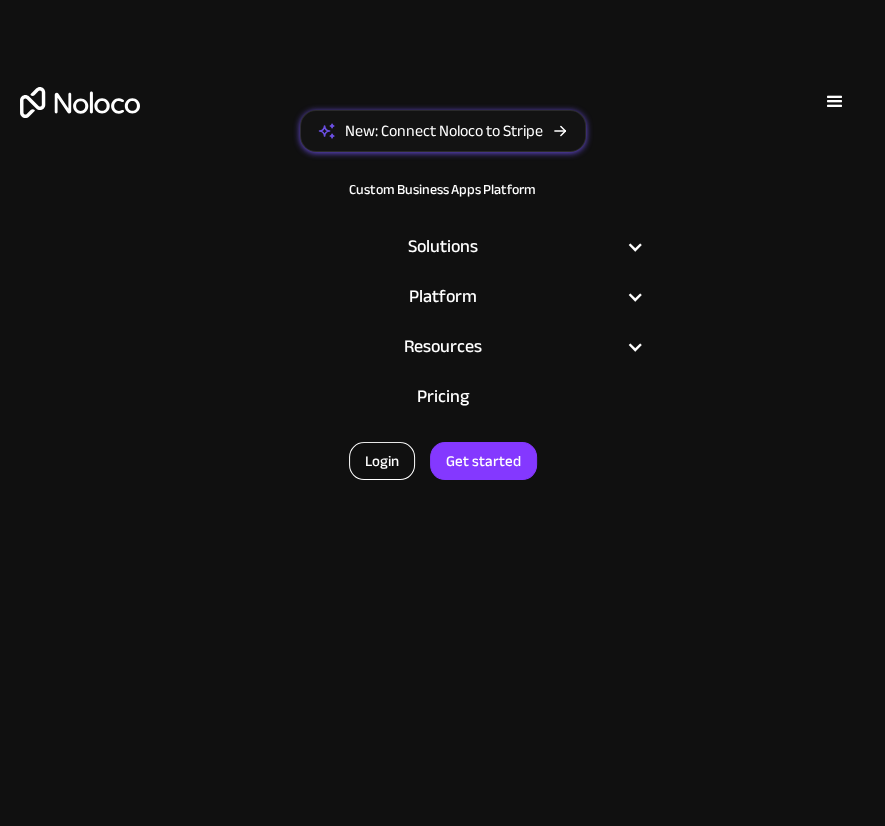 click on "Login" at bounding box center [382, 461] 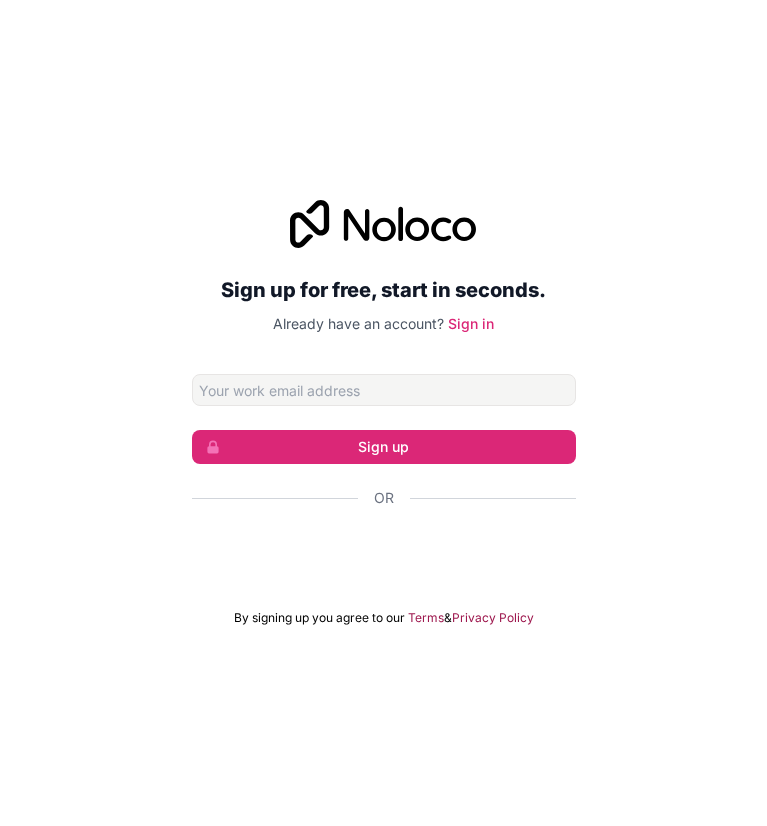 scroll, scrollTop: 0, scrollLeft: 0, axis: both 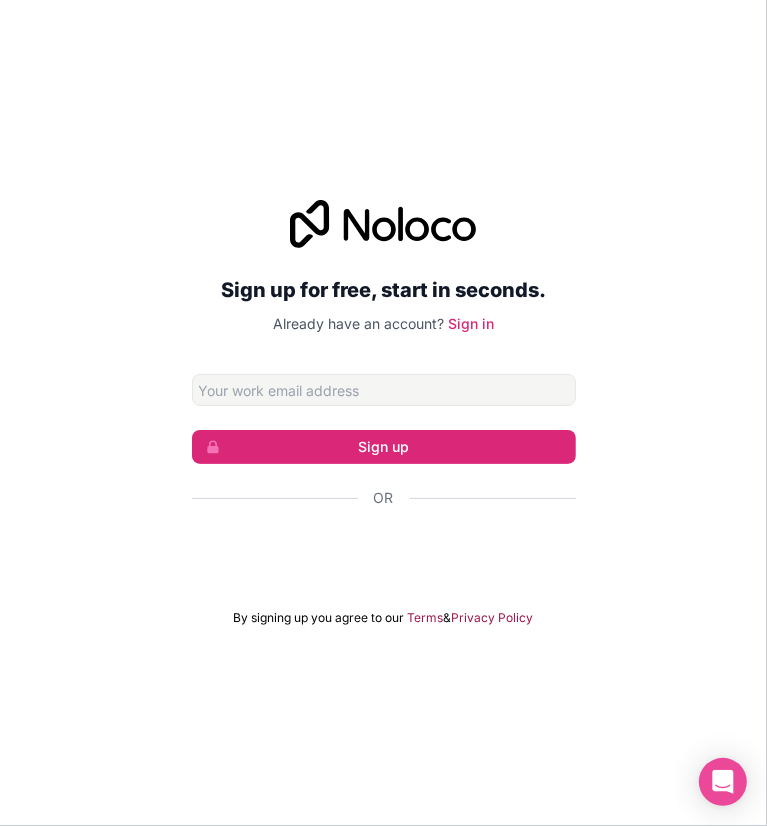 click at bounding box center (384, 390) 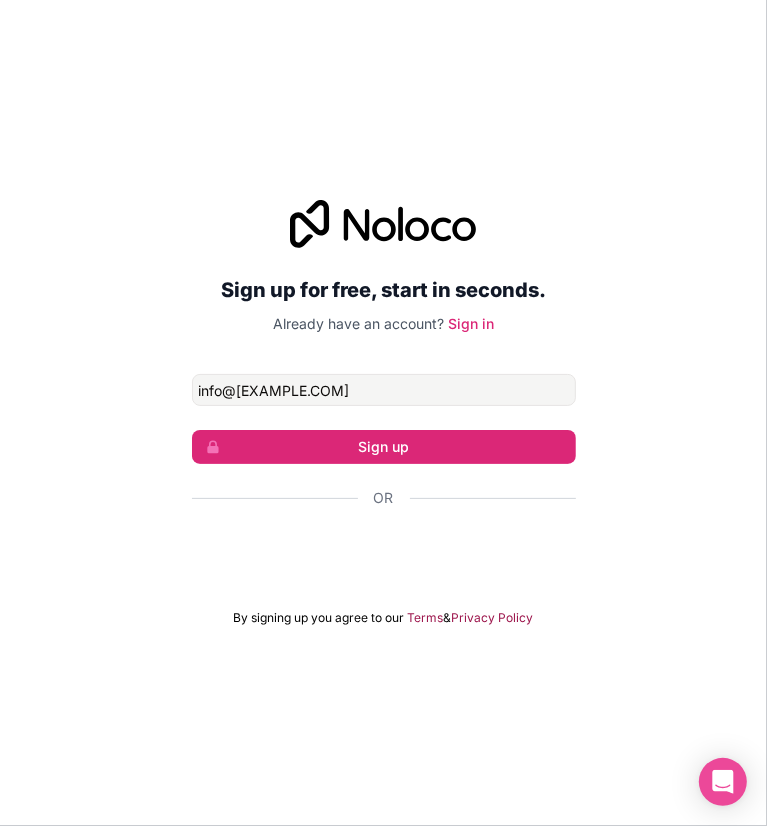 click on "info@[EXAMPLE.COM]" at bounding box center [384, 390] 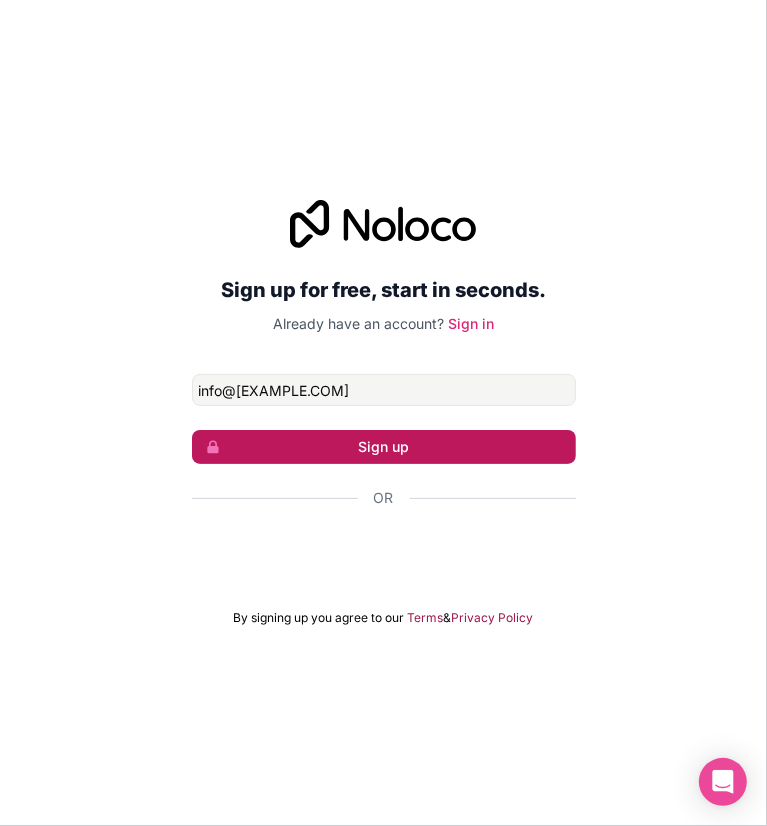 type on "info@[EXAMPLE.COM]" 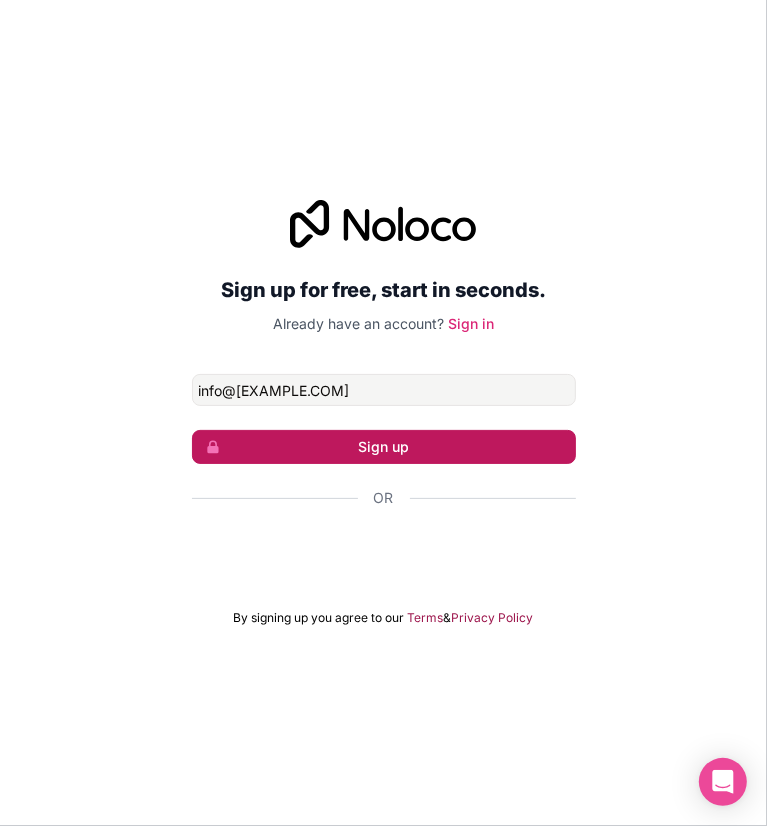 click on "Sign up" at bounding box center [384, 447] 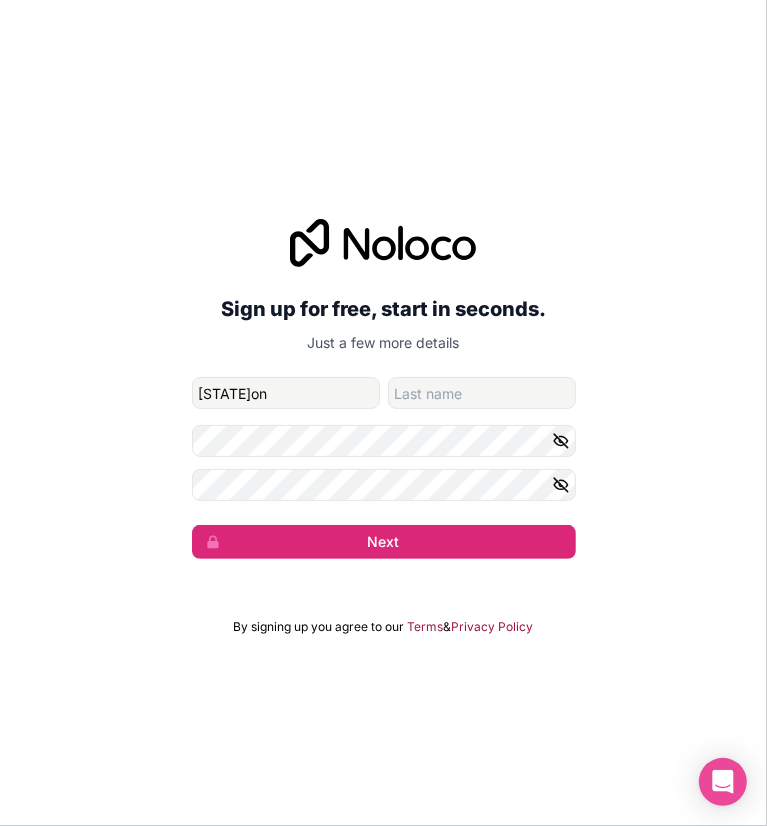 type on "[STATE]on" 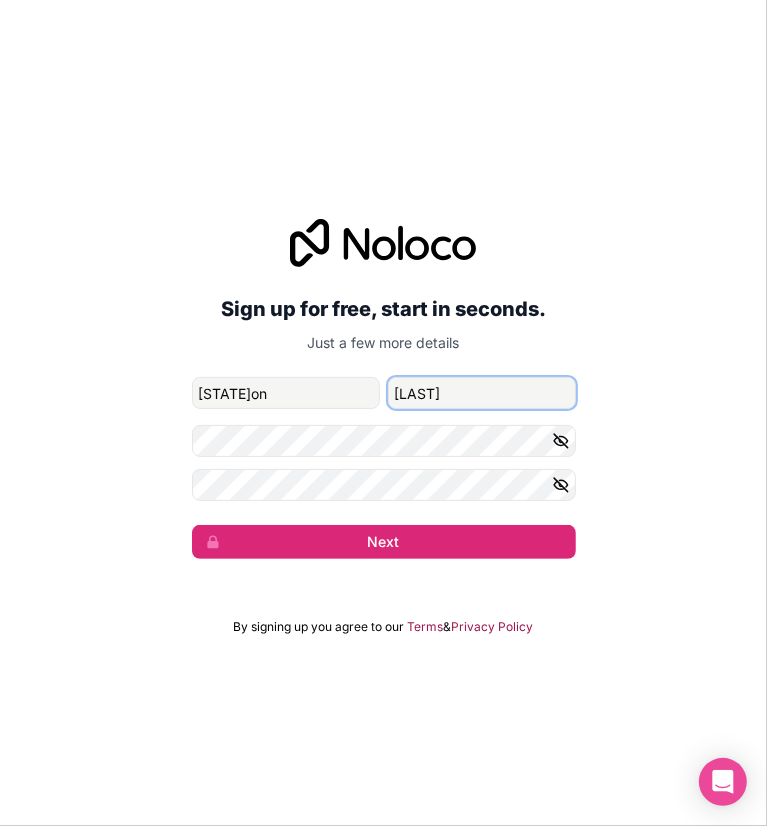 type on "[LAST]" 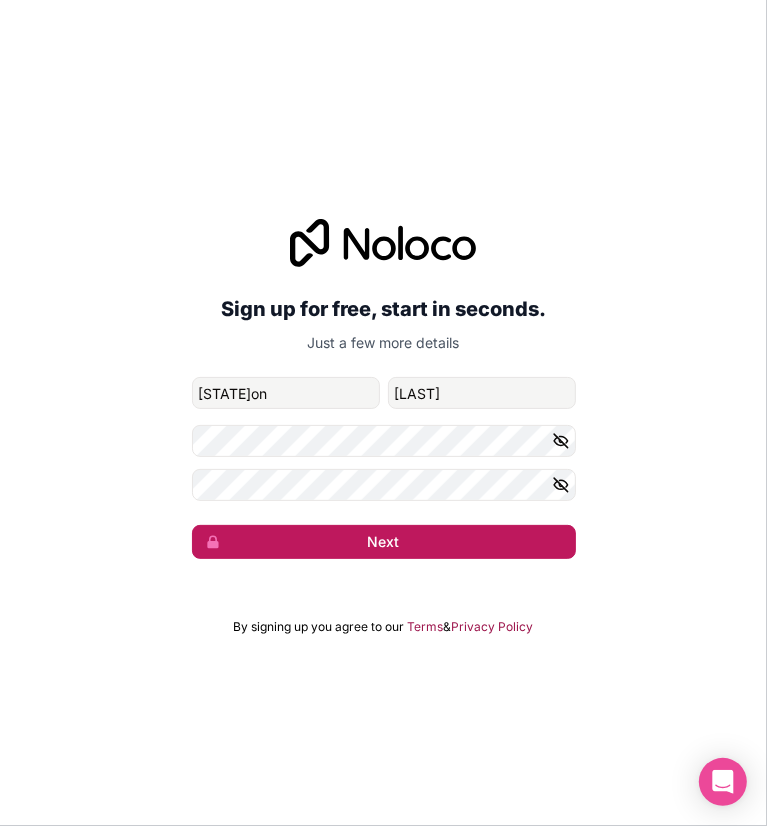 click on "Next" at bounding box center [384, 542] 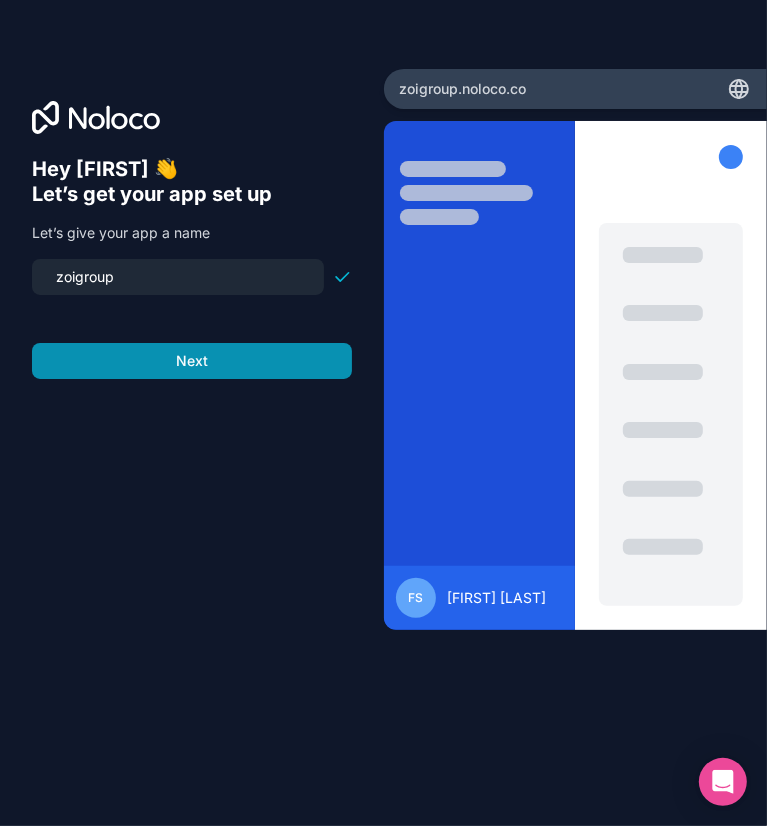 click on "Next" at bounding box center [192, 361] 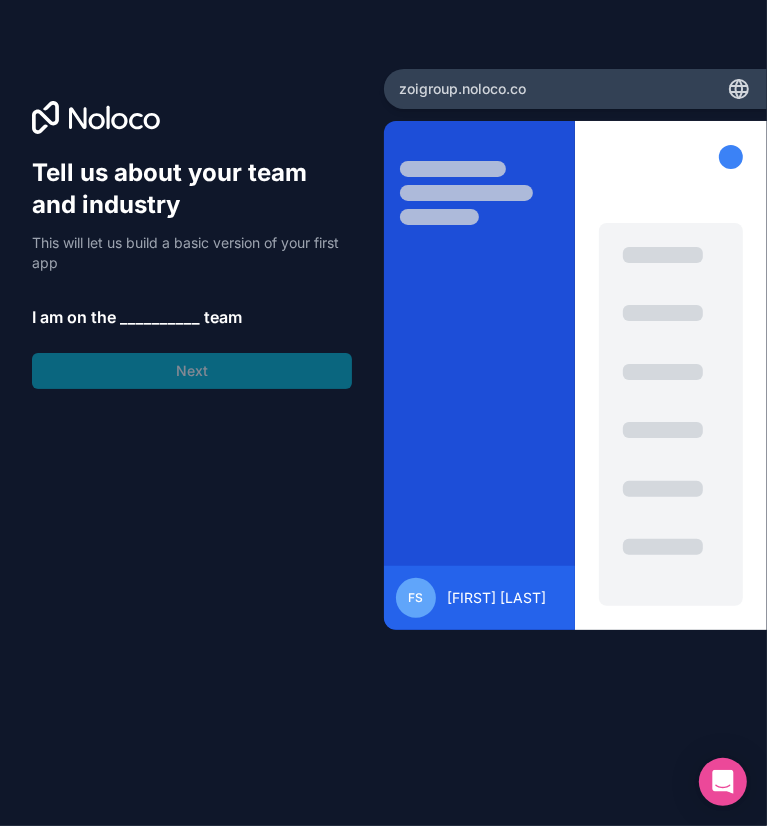 click on "__________" at bounding box center [160, 317] 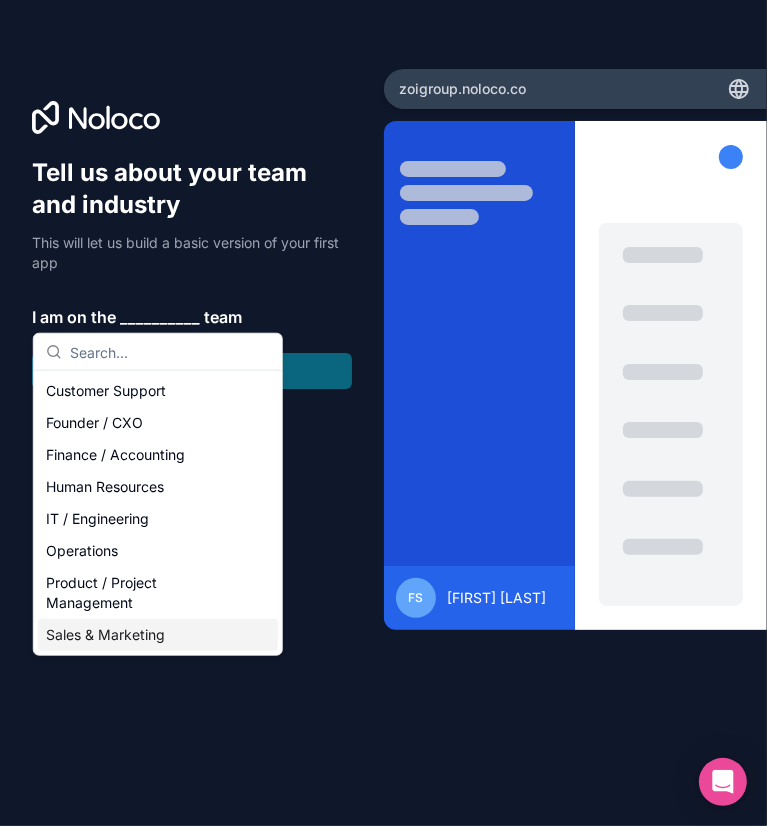 click on "Sales & Marketing" at bounding box center [158, 635] 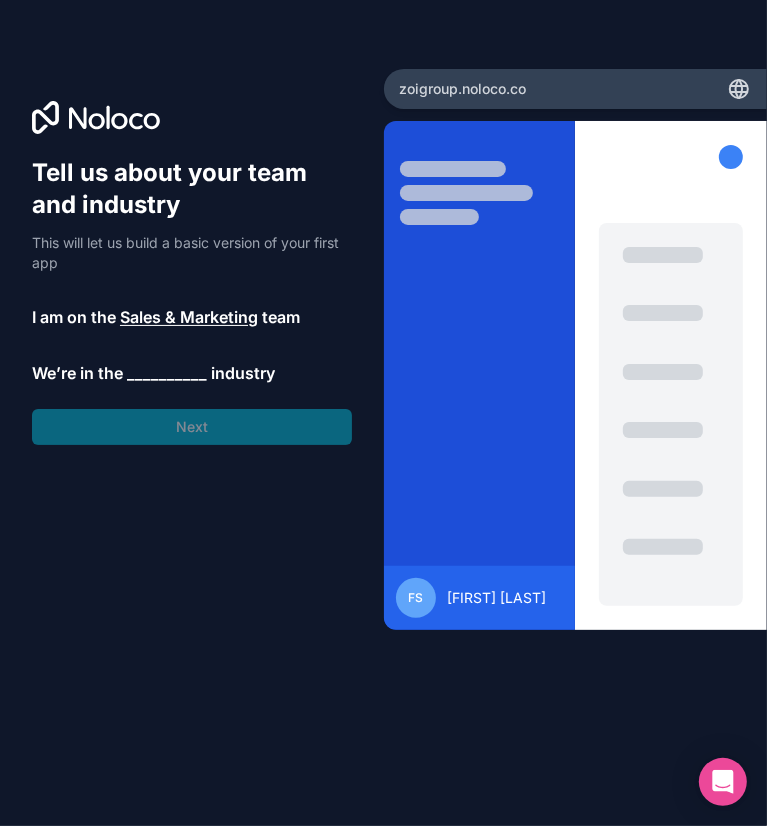 click on "__________" at bounding box center [167, 373] 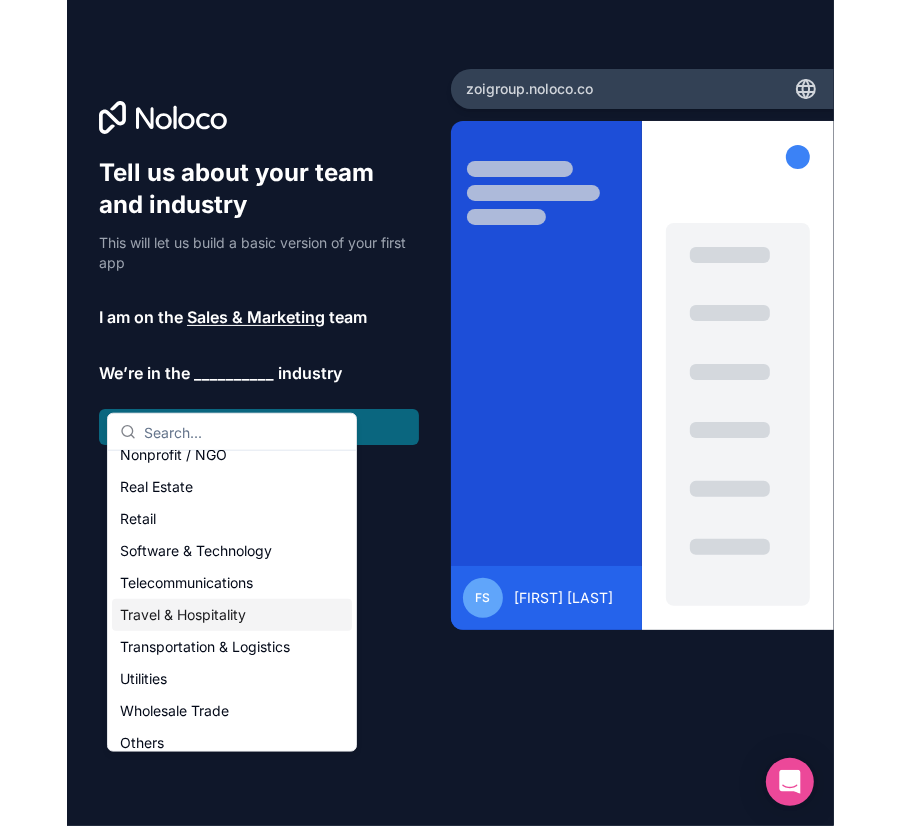 scroll, scrollTop: 412, scrollLeft: 0, axis: vertical 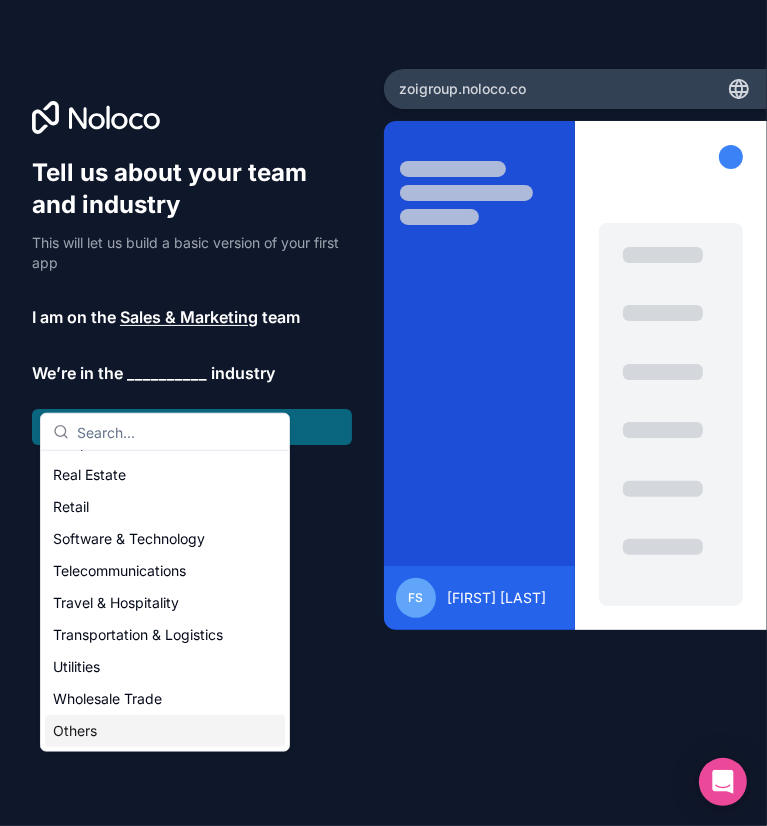 click on "Others" at bounding box center (165, 731) 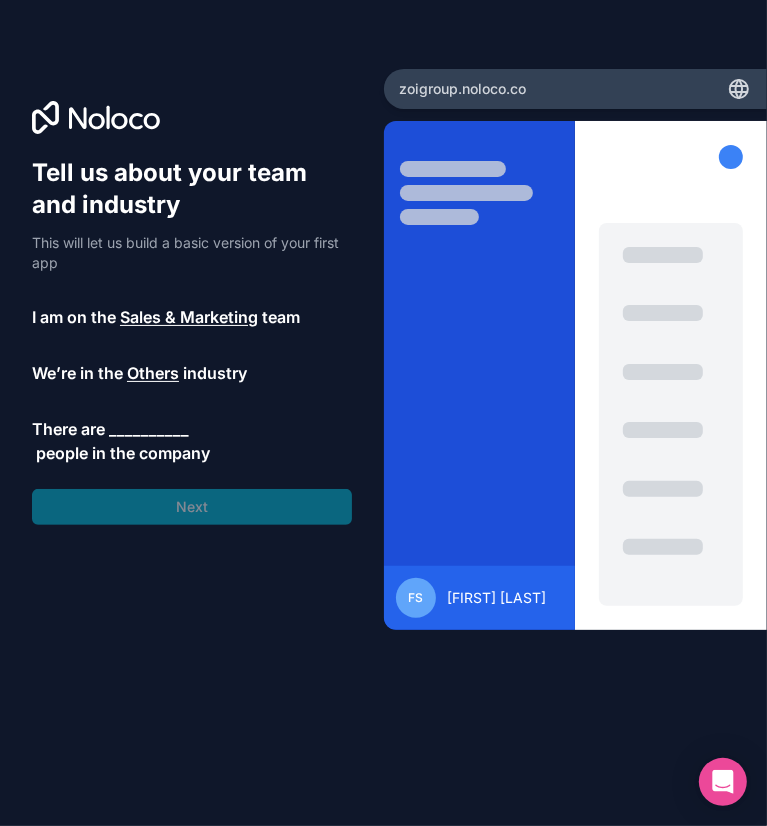 click on "__________" at bounding box center [149, 429] 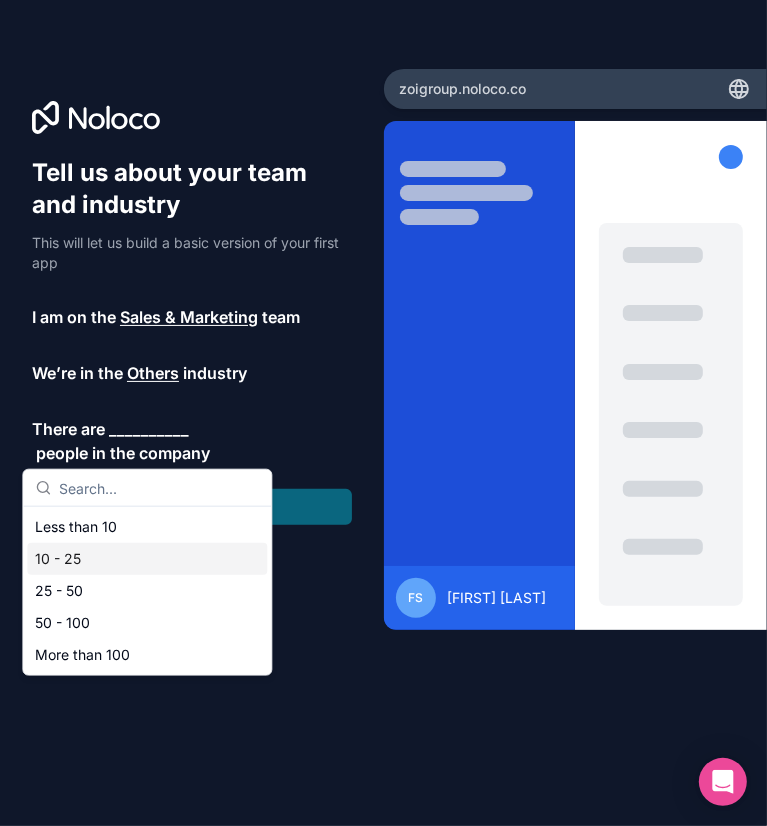 click on "10 - 25" at bounding box center [147, 559] 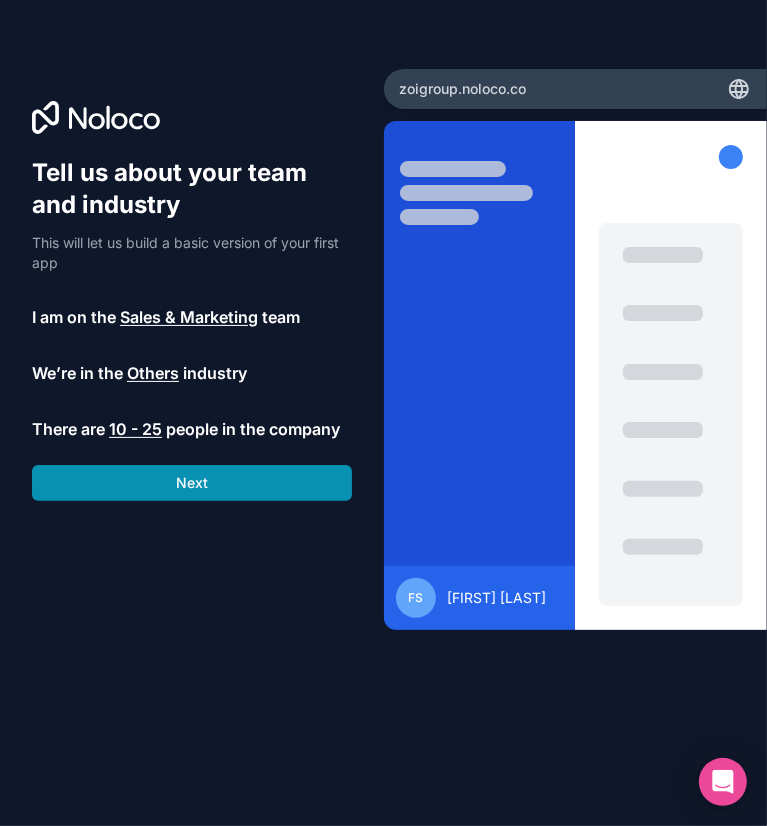 click on "Next" at bounding box center [192, 483] 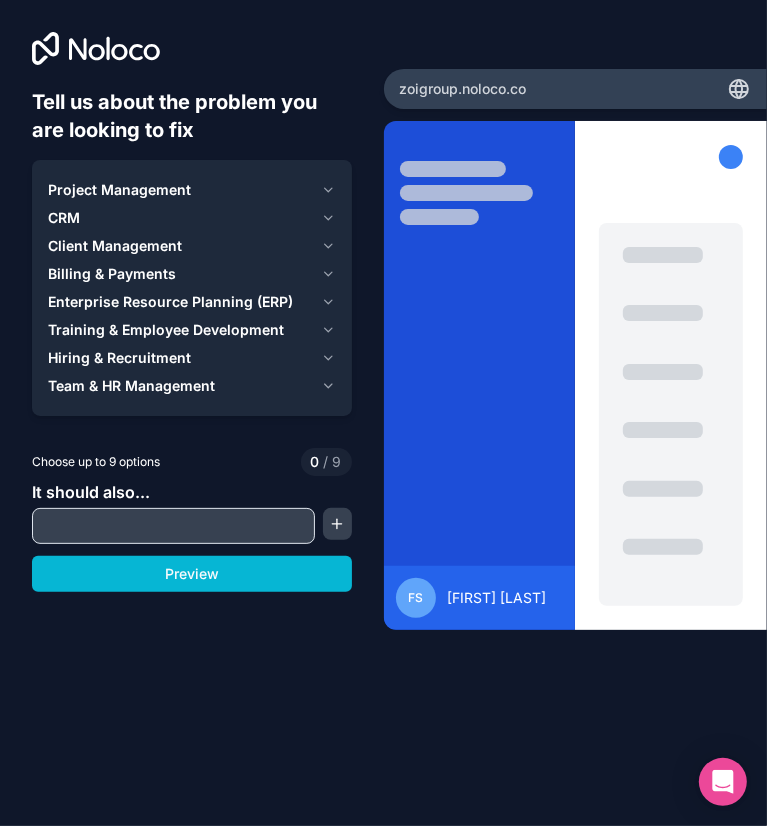 click on "Project Management" at bounding box center (119, 190) 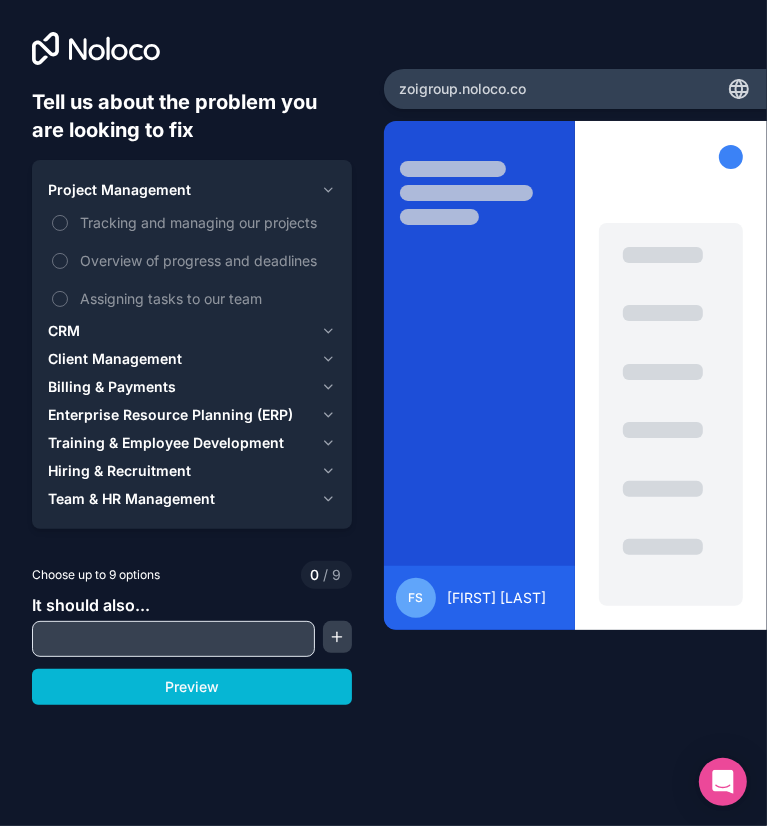 click on "CRM" at bounding box center (180, 331) 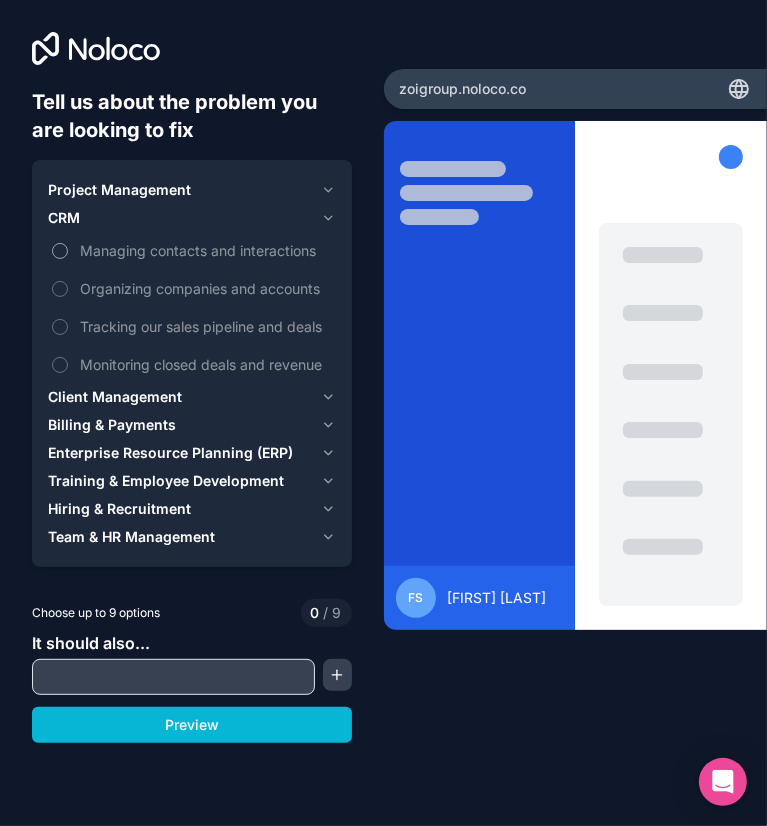 click on "Managing contacts and interactions" at bounding box center (206, 250) 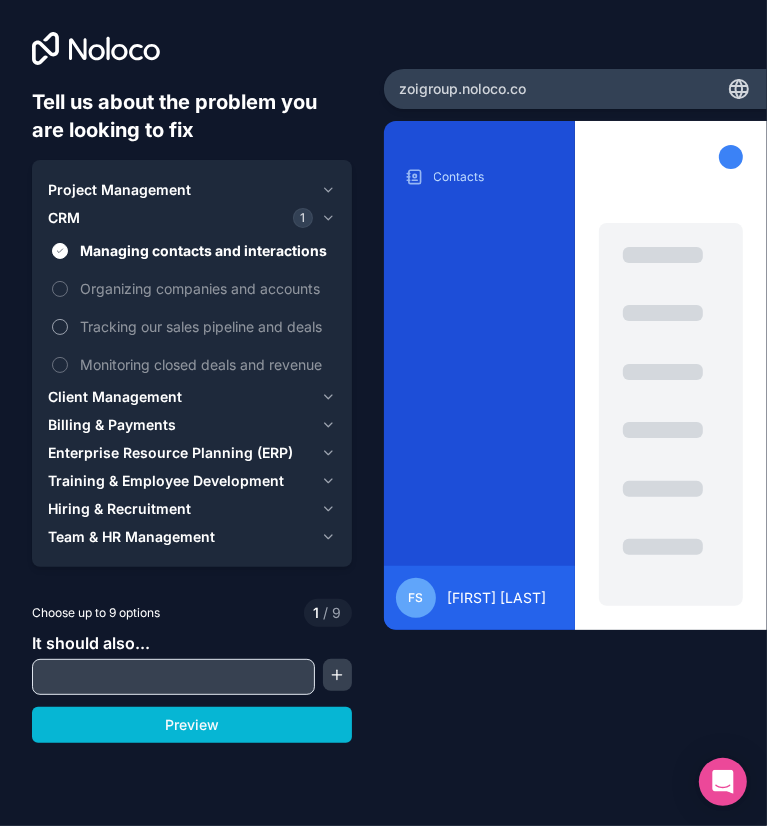 click on "Tracking our sales pipeline and deals" at bounding box center (206, 326) 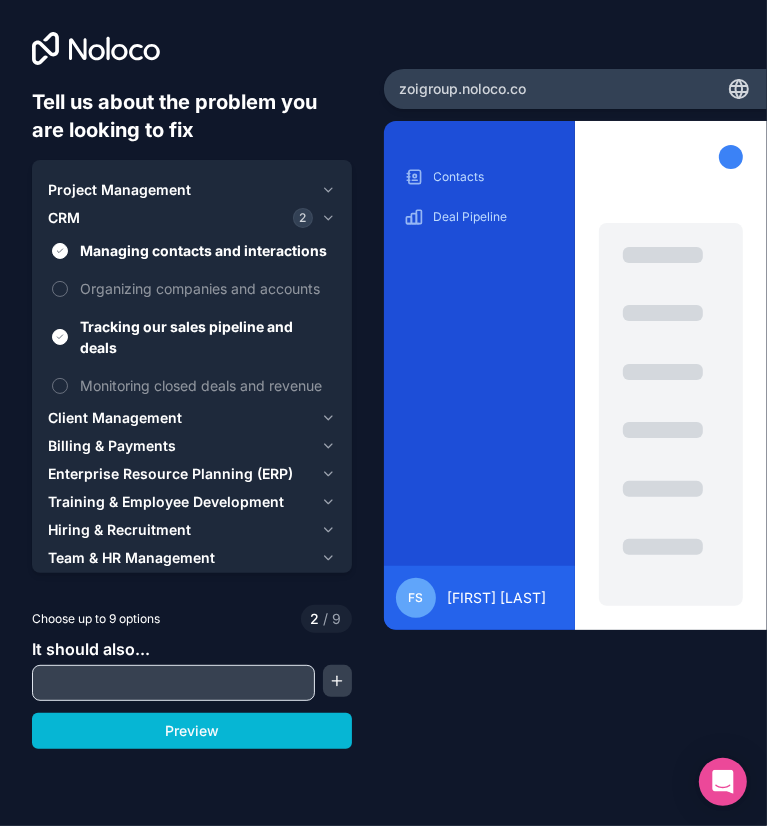 click on "Client Management" at bounding box center [115, 418] 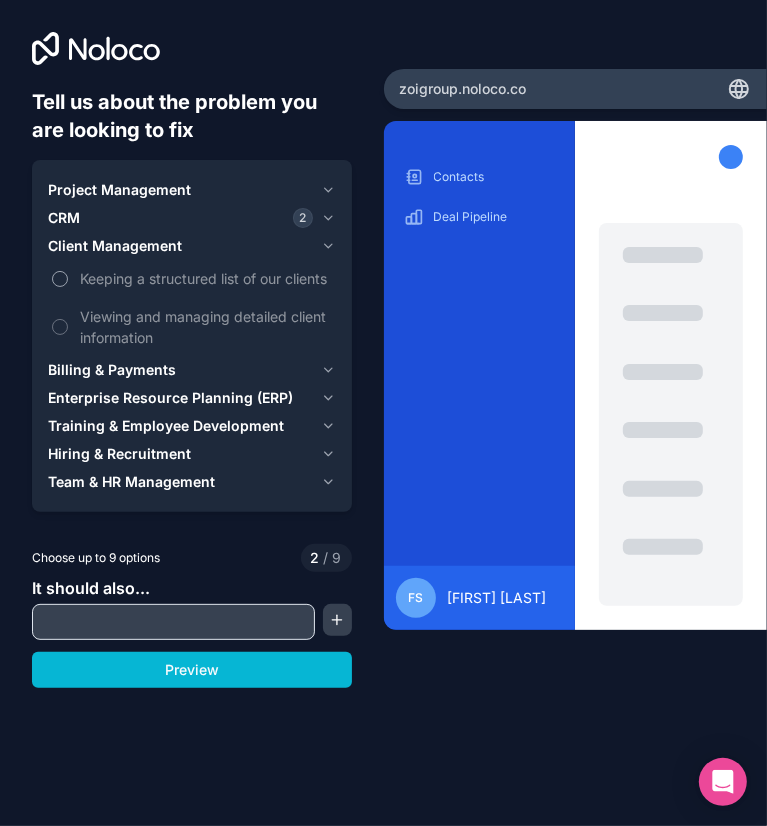click on "Keeping a structured list of our clients" at bounding box center (206, 278) 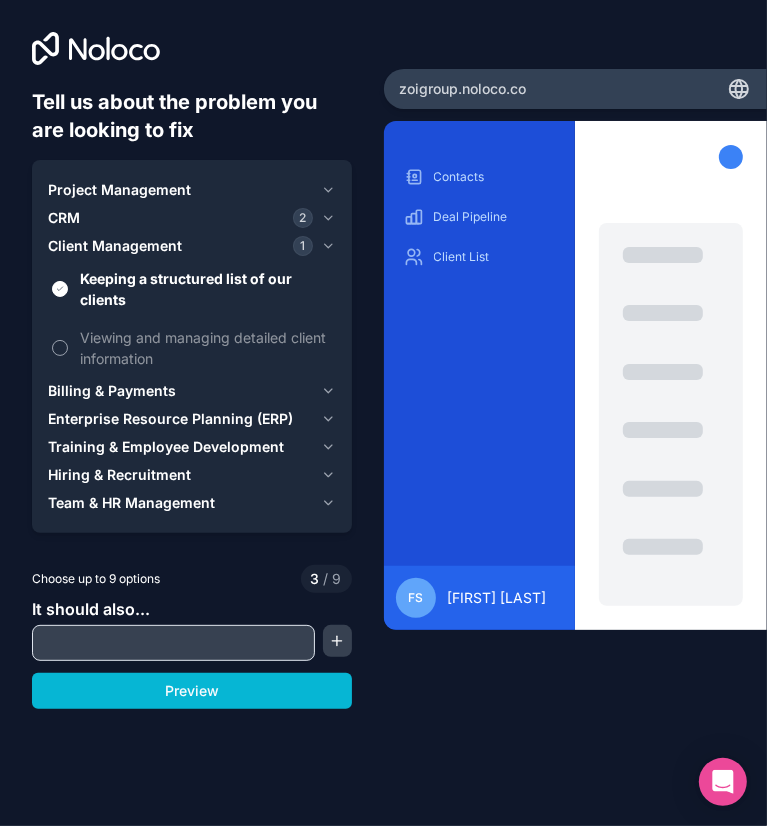 click on "Viewing and managing detailed client information" at bounding box center [206, 348] 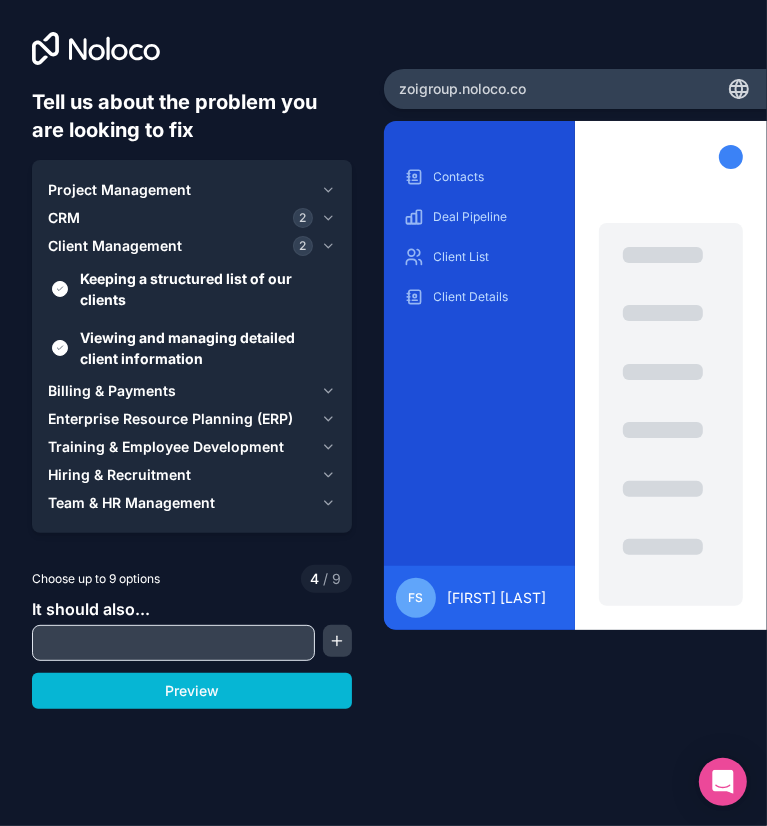click on "Billing & Payments" at bounding box center [112, 391] 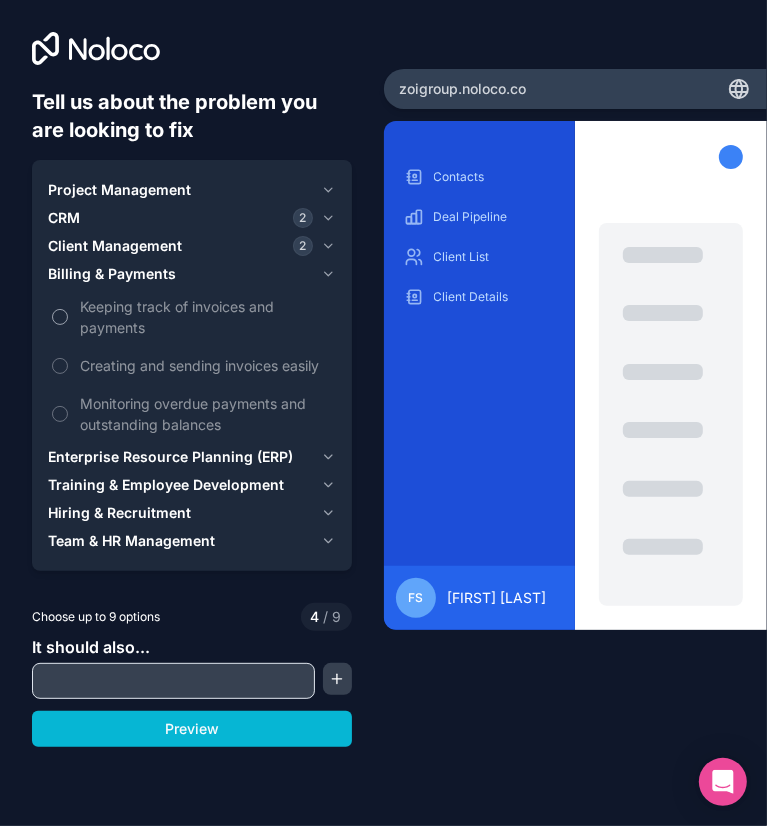 click on "Keeping track of invoices and payments" at bounding box center [206, 317] 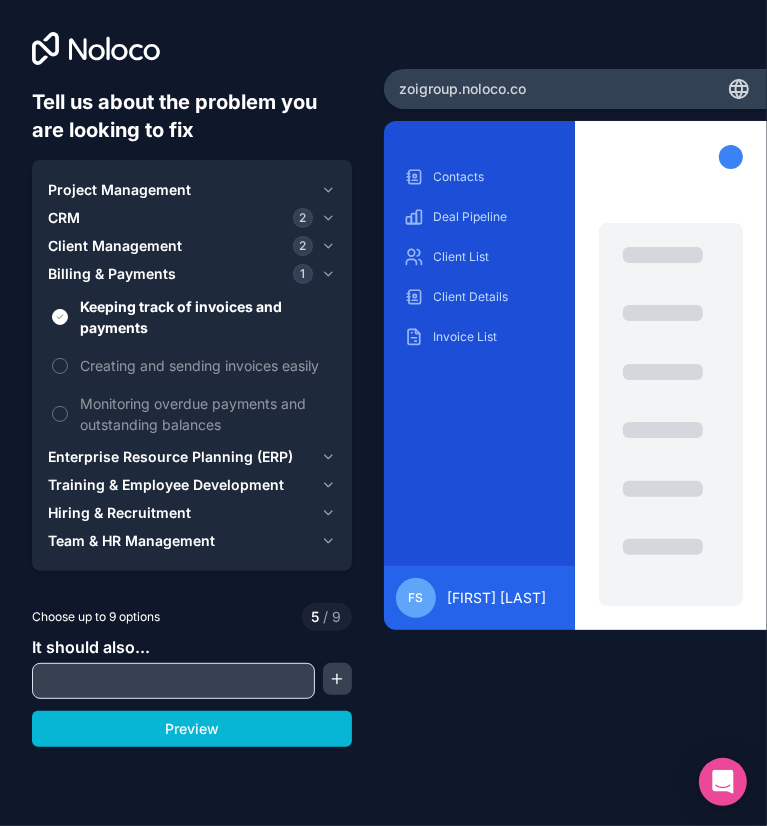 click on "Billing & Payments" at bounding box center (112, 274) 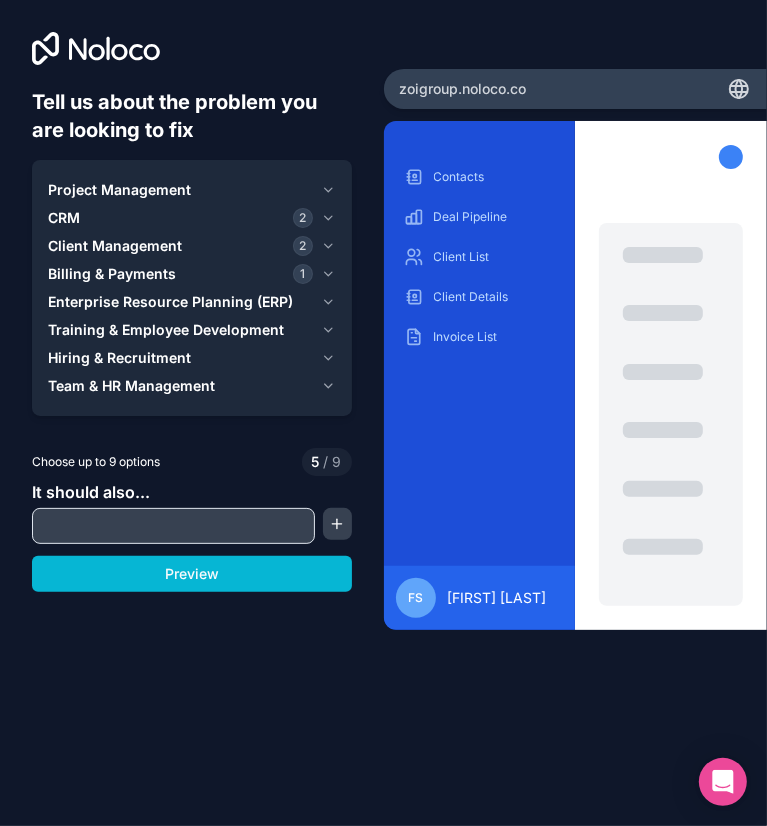 click on "Enterprise Resource Planning (ERP)" at bounding box center (170, 302) 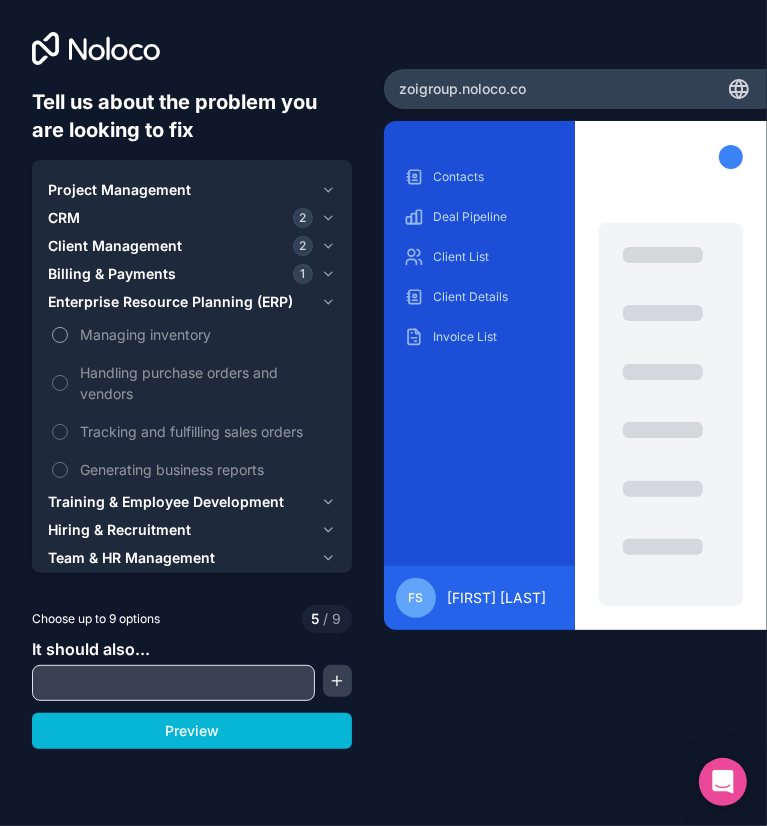 click on "Managing inventory" at bounding box center (206, 334) 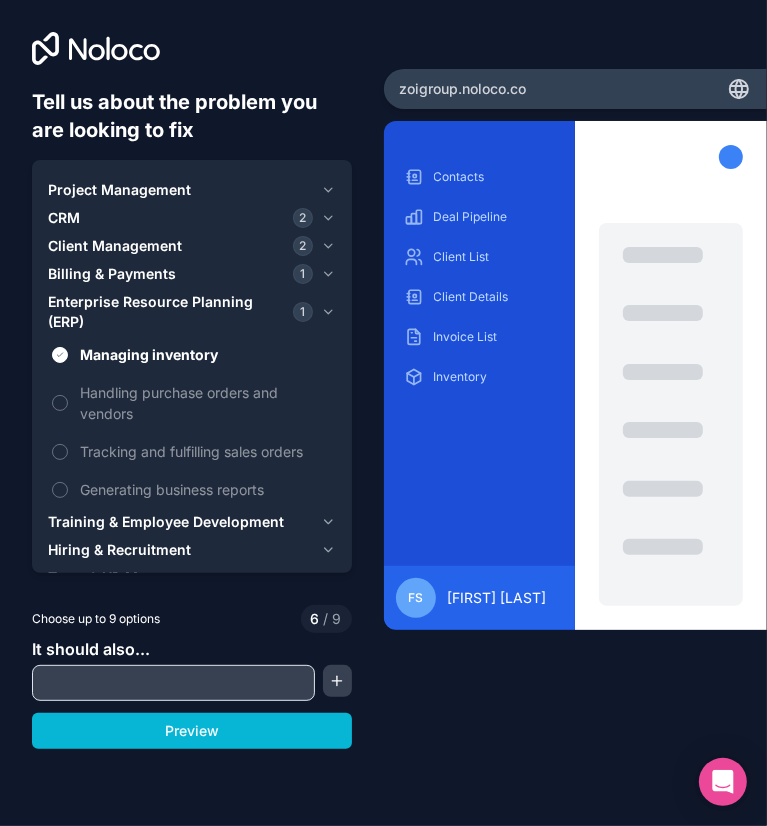 click on "Enterprise Resource Planning (ERP)" at bounding box center (170, 312) 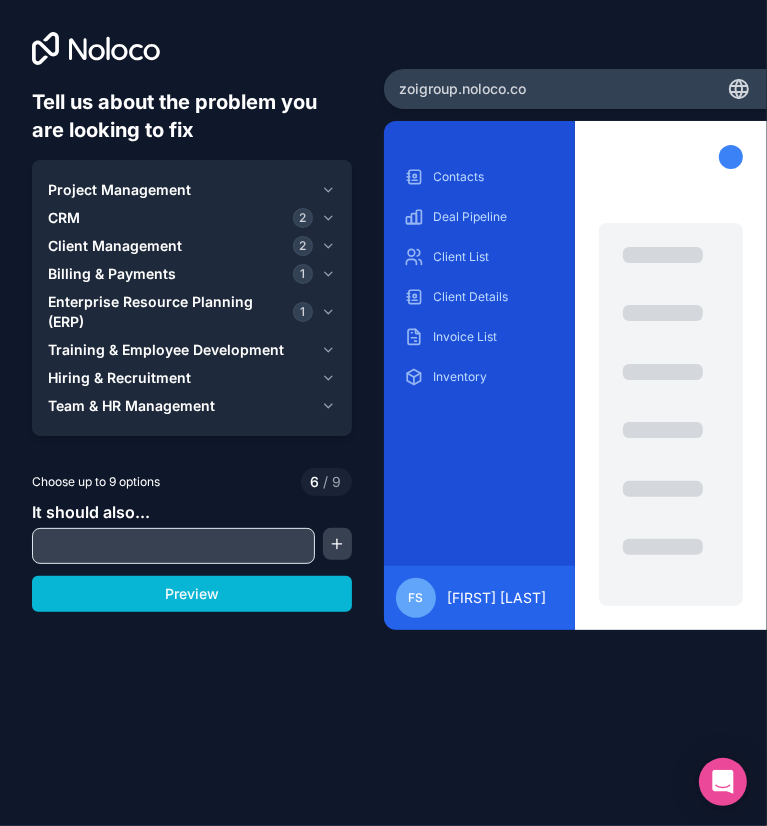 click on "Training & Employee Development" at bounding box center [166, 350] 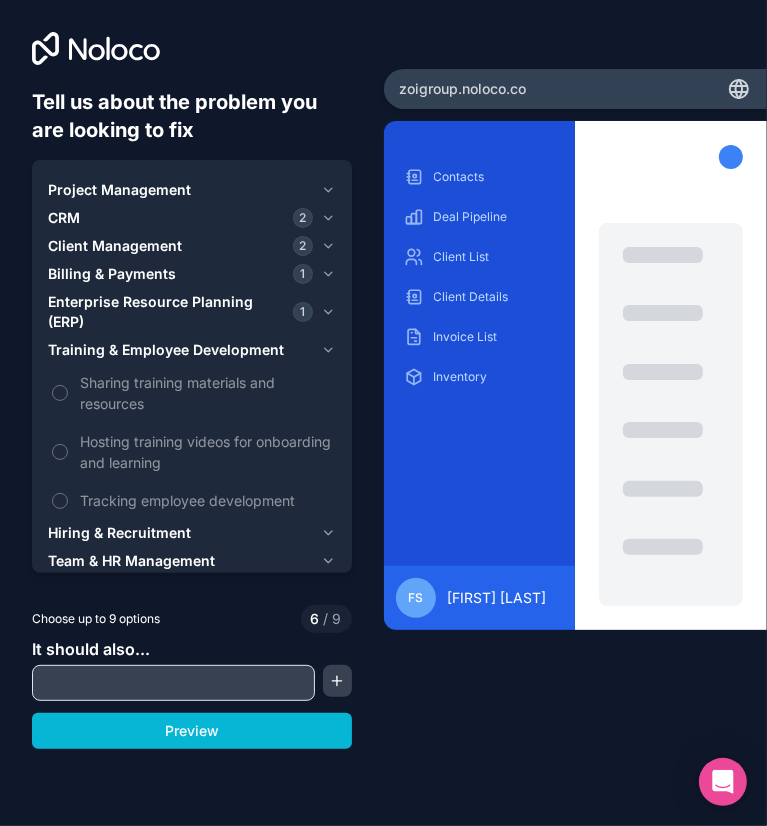 click on "Training & Employee Development" at bounding box center (166, 350) 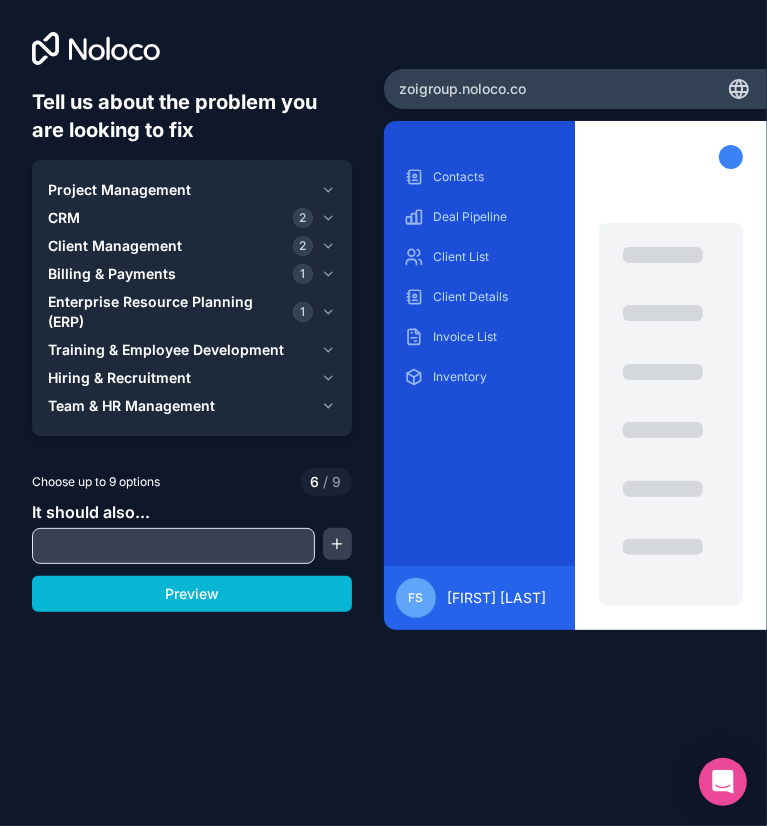 click on "Hiring & Recruitment" at bounding box center (119, 378) 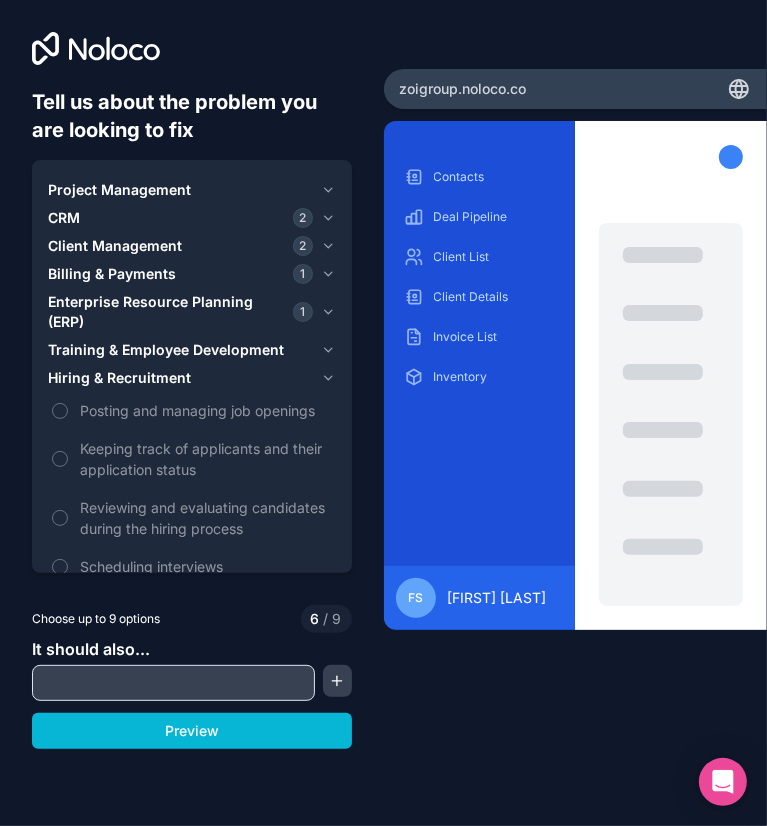 click on "Hiring & Recruitment" at bounding box center [119, 378] 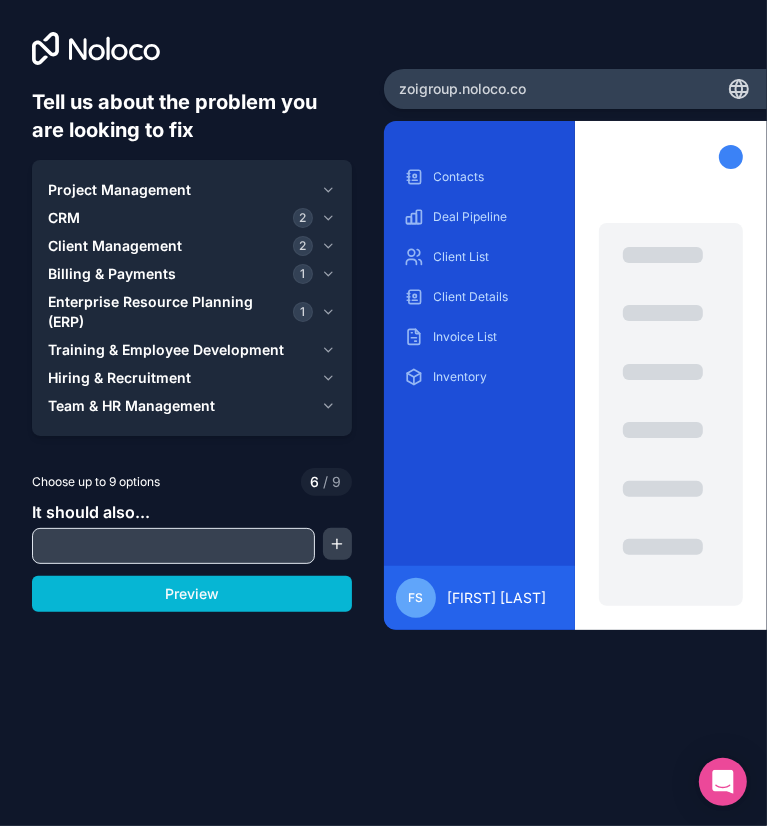 click on "Team & HR Management" at bounding box center [131, 406] 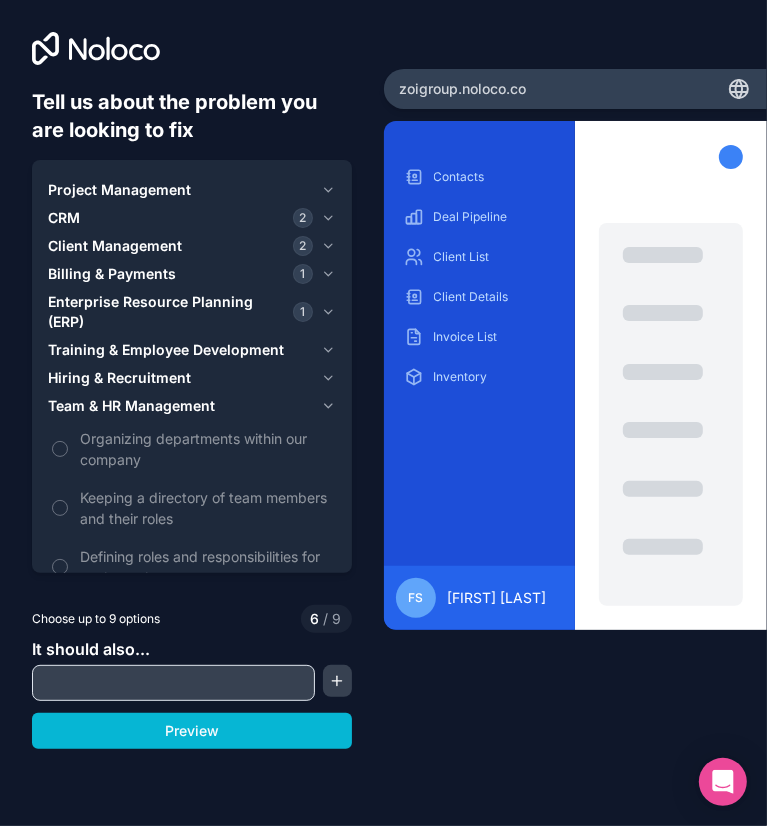 click on "Team & HR Management" at bounding box center [131, 406] 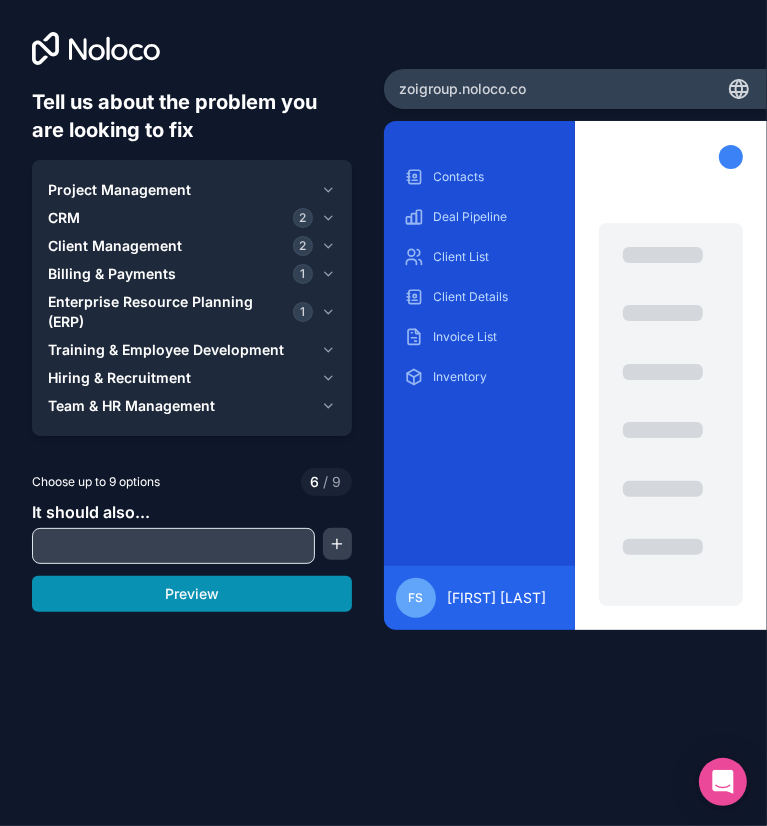 click on "Preview" at bounding box center [192, 594] 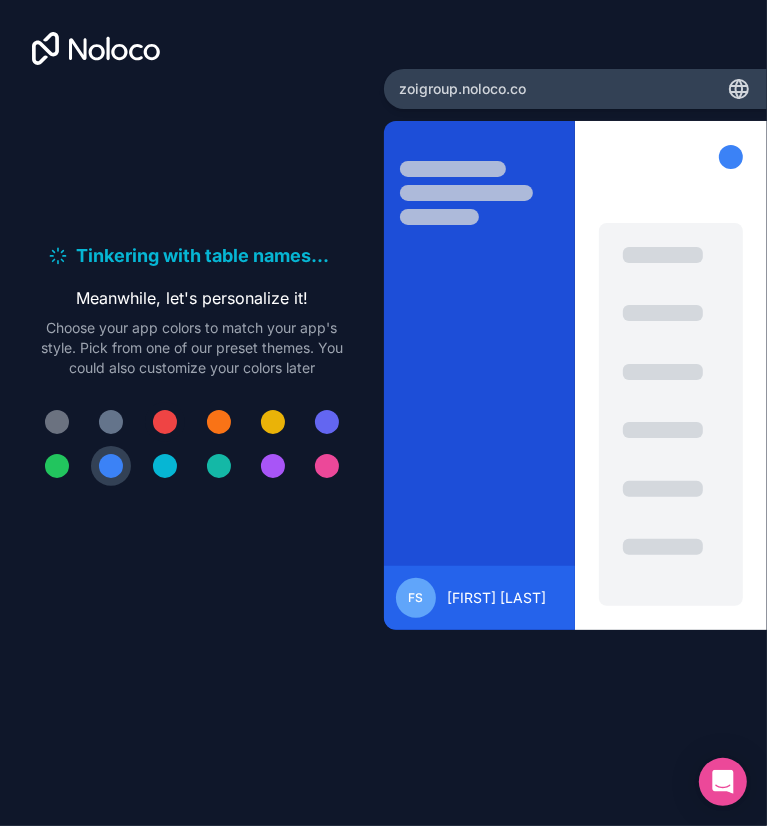 click at bounding box center (165, 422) 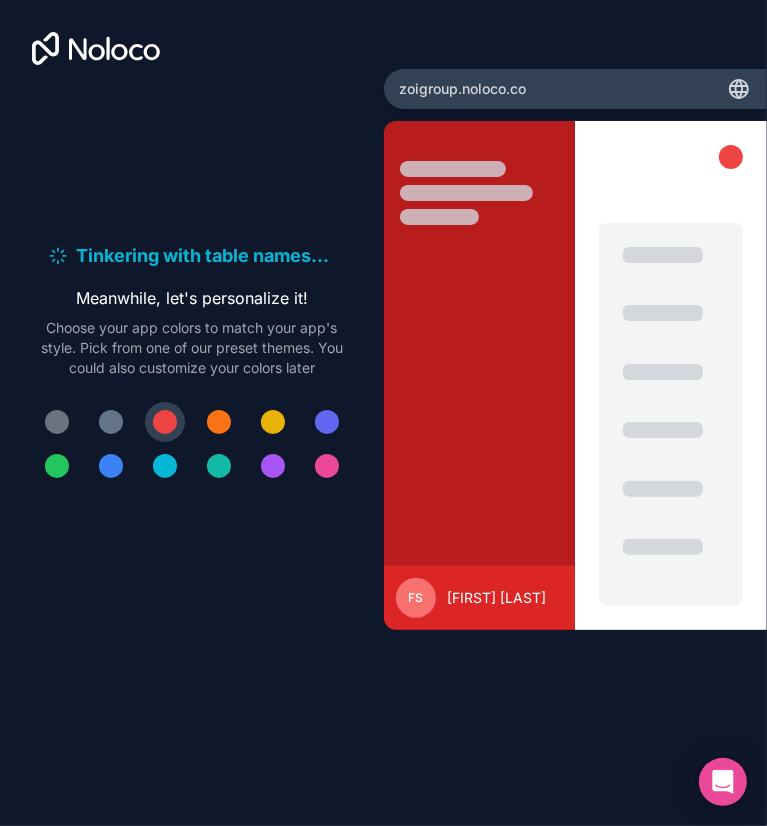 click at bounding box center [165, 466] 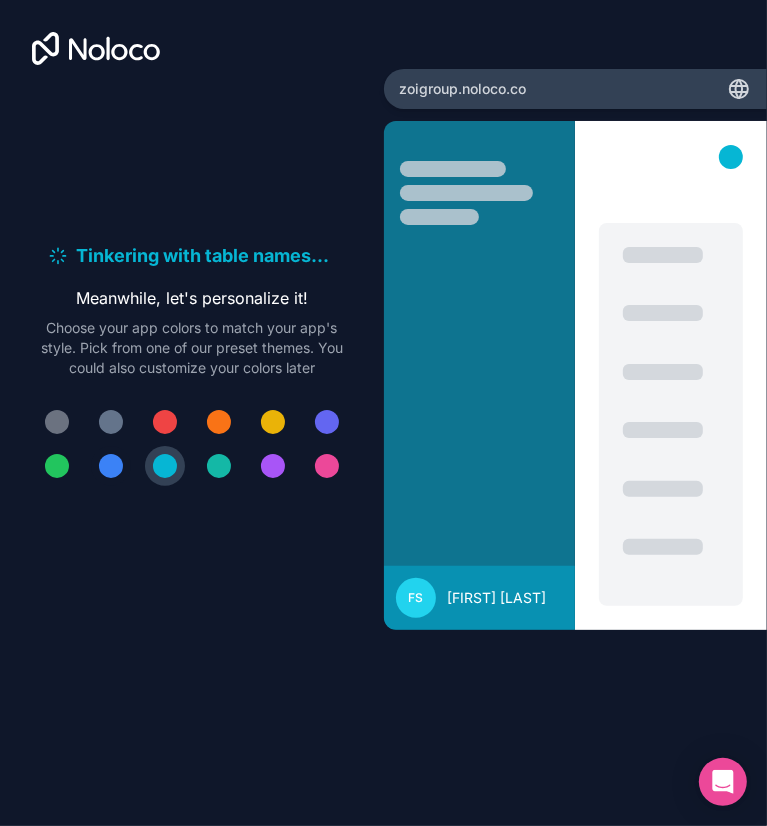 click at bounding box center [111, 466] 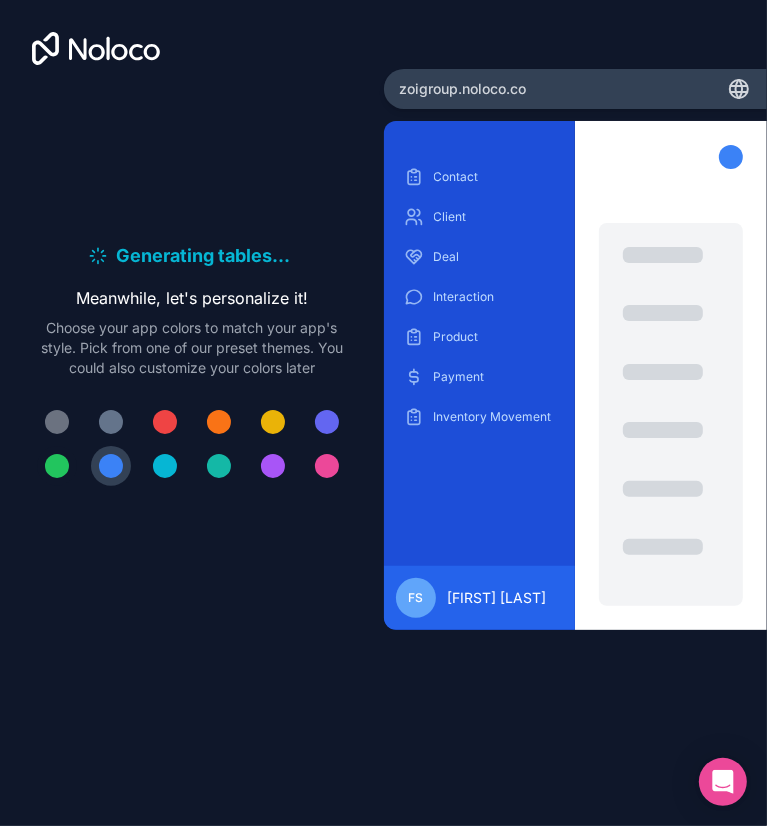 click at bounding box center [57, 466] 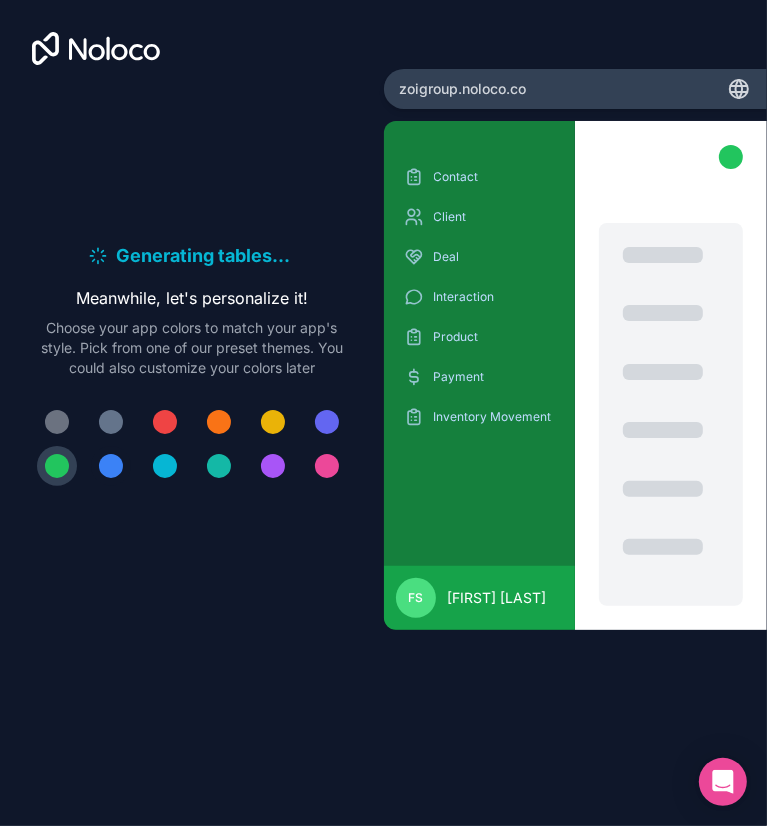 click at bounding box center (111, 466) 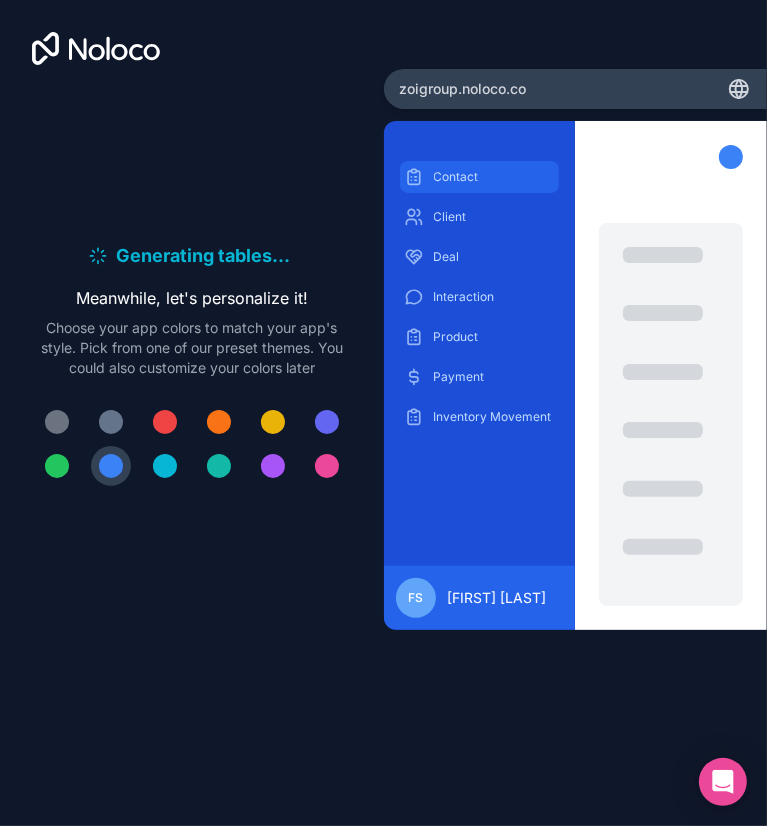 click on "Contact" at bounding box center (495, 177) 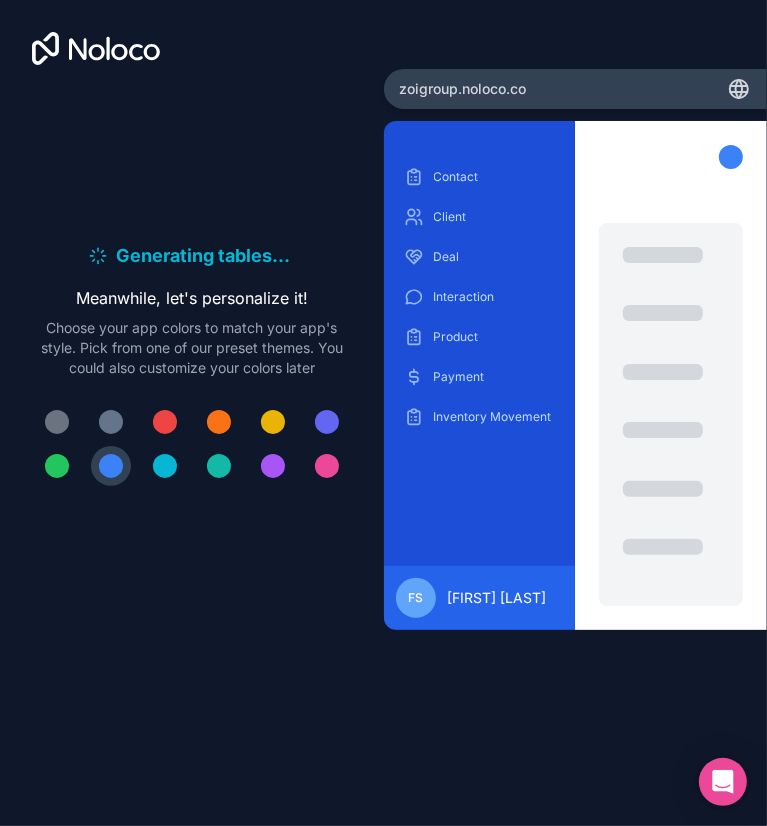 click on "Contacts Deal Pipeline Client List Client Details Invoice List Inventory" at bounding box center [480, 297] 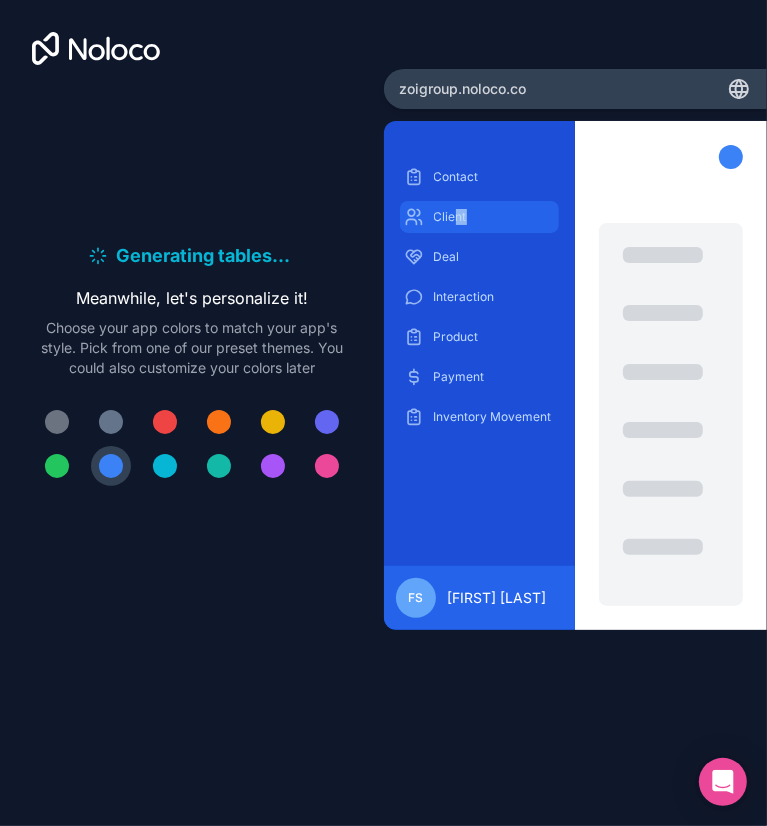 drag, startPoint x: 393, startPoint y: 212, endPoint x: 416, endPoint y: 213, distance: 23.021729 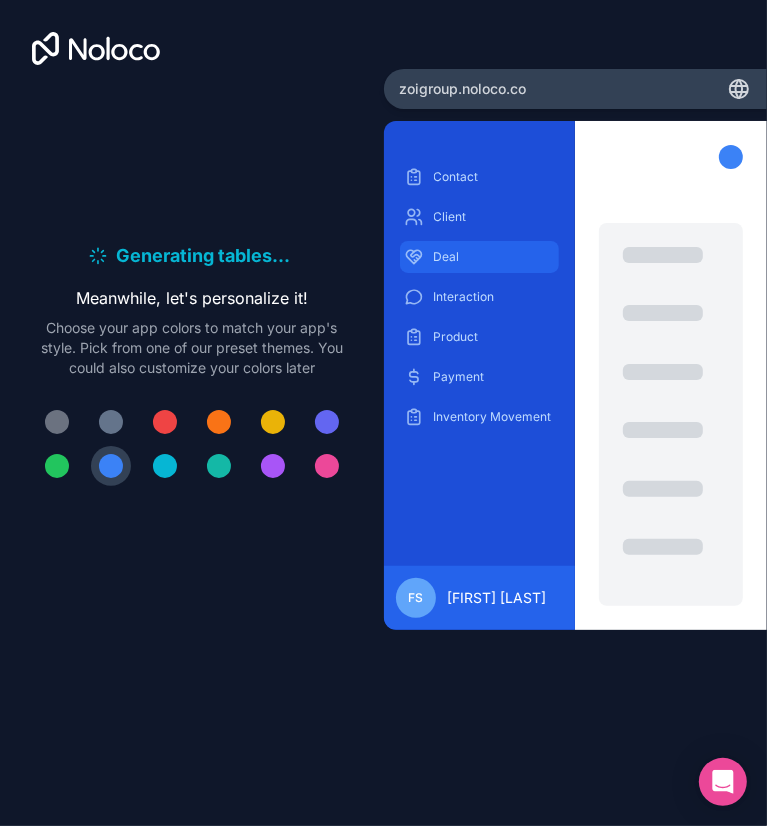 click on "Deal" at bounding box center (495, 257) 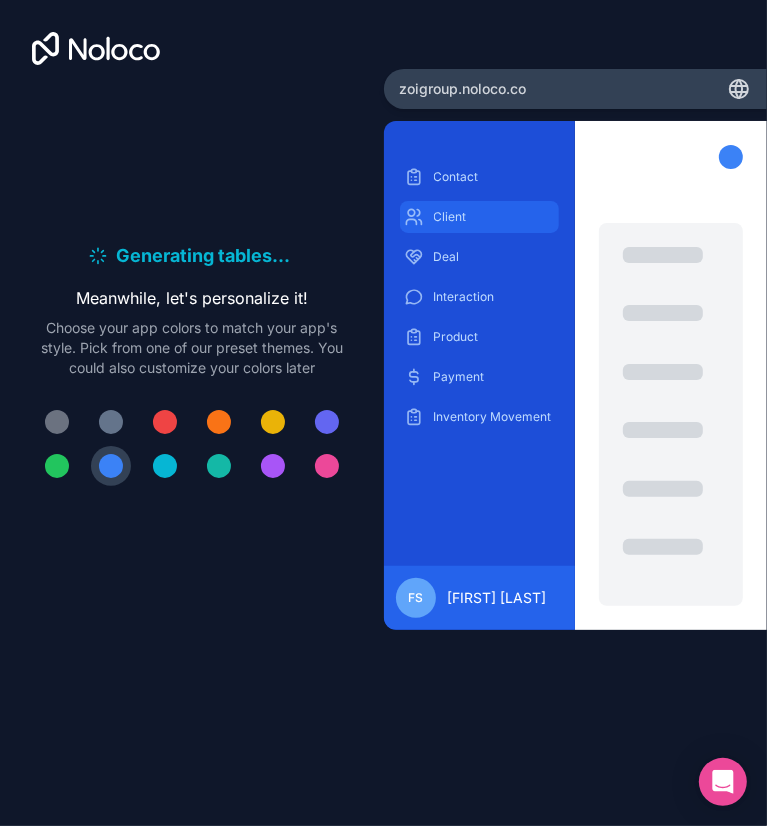 click on "Client" at bounding box center [495, 217] 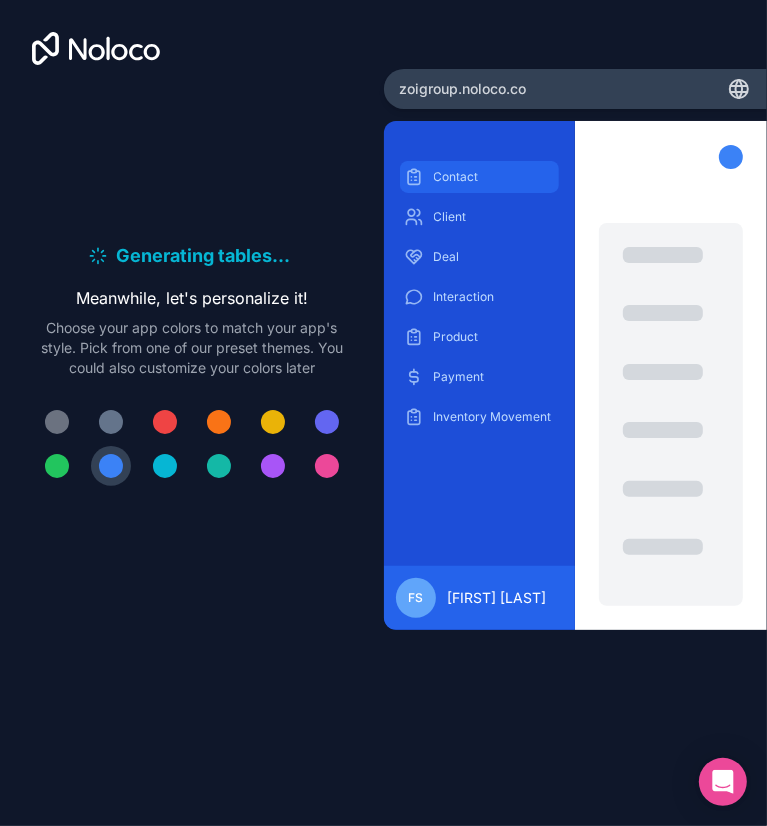 click on "Contact" at bounding box center (480, 177) 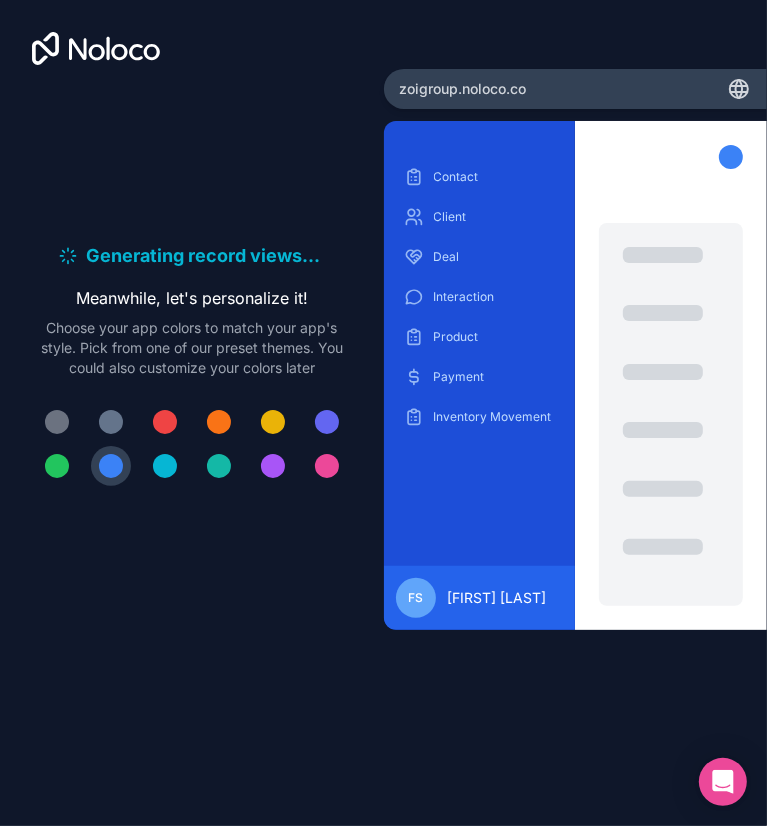 click 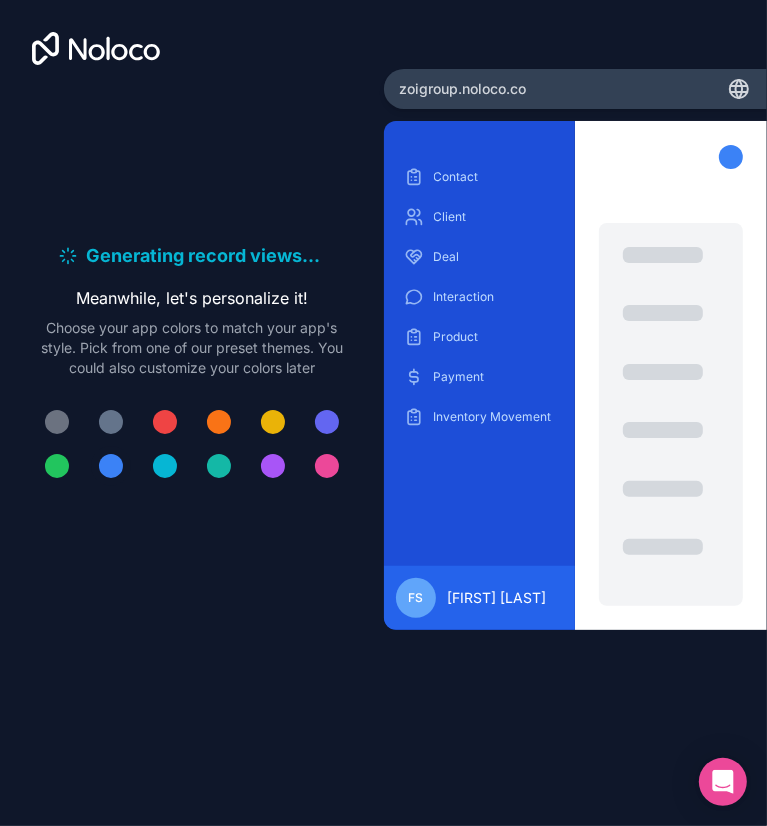 click at bounding box center (111, 466) 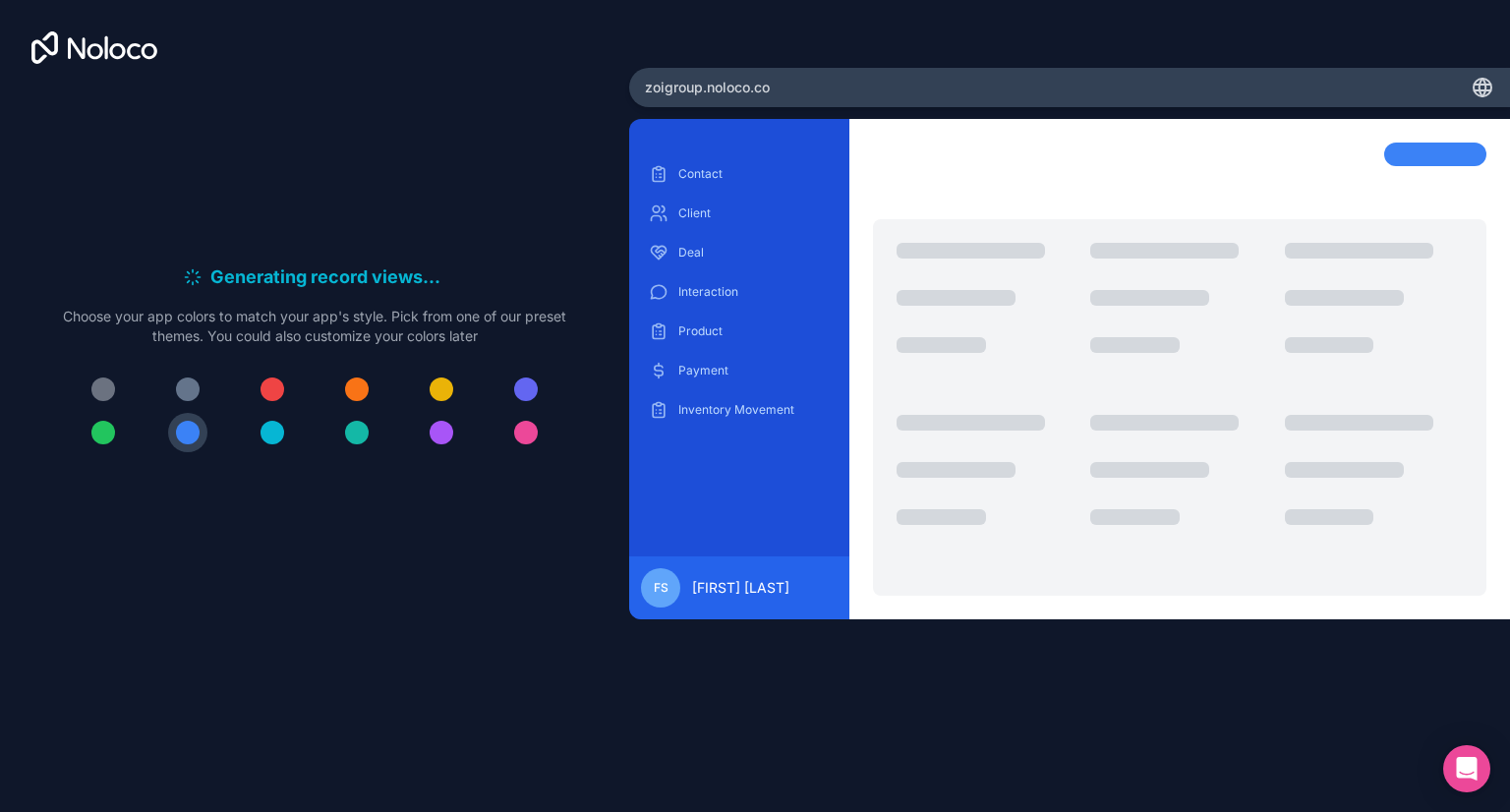 click at bounding box center (1435, 154) 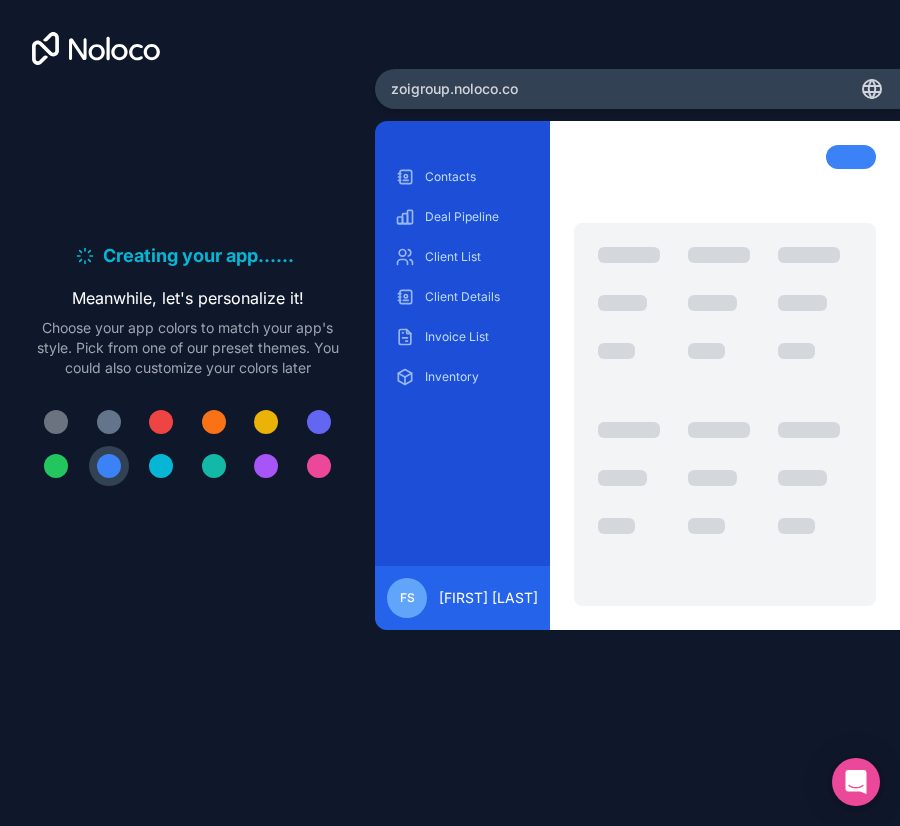 click at bounding box center (725, 414) 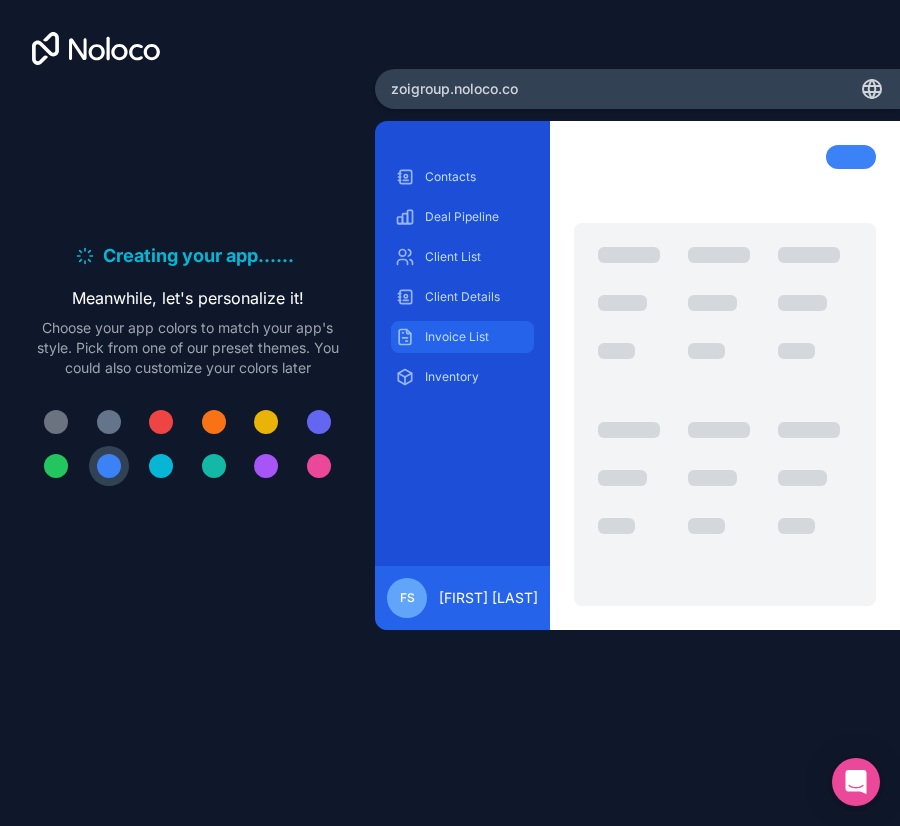 click on "Invoice List" at bounding box center [477, 337] 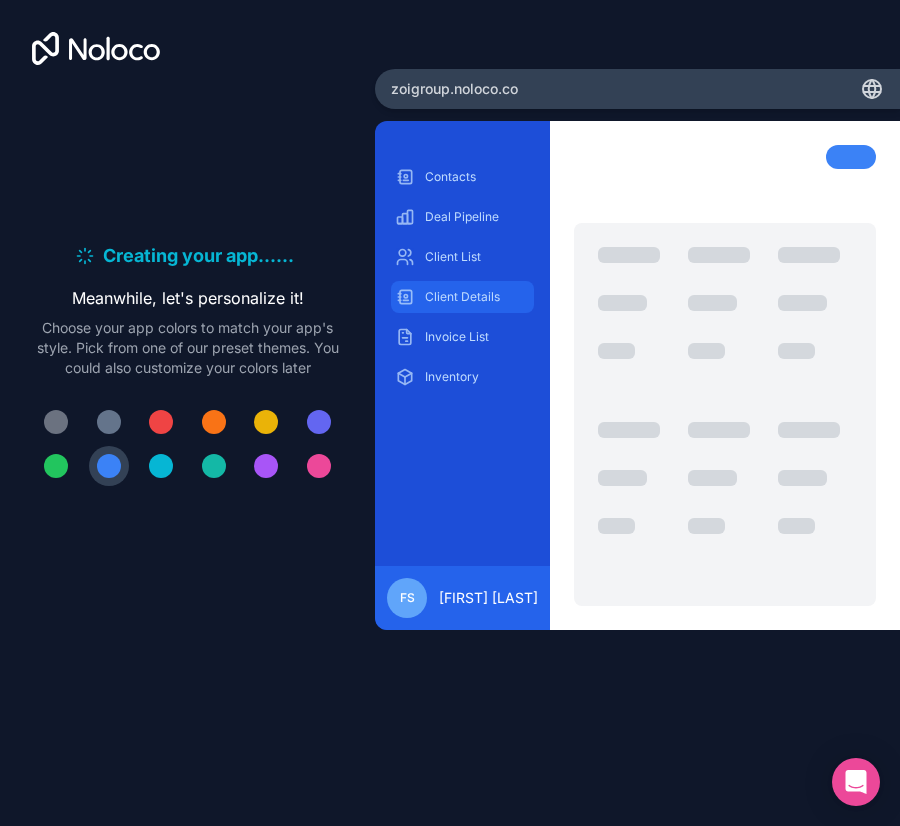 click on "Client Details" at bounding box center [462, 297] 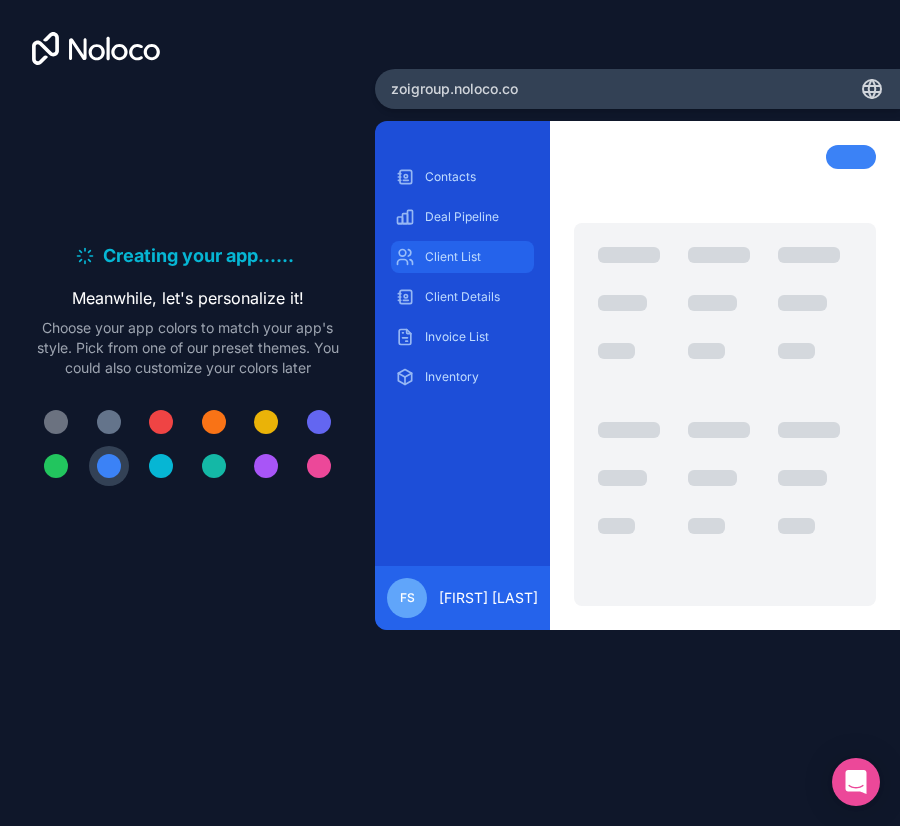 click on "Client List" at bounding box center [462, 257] 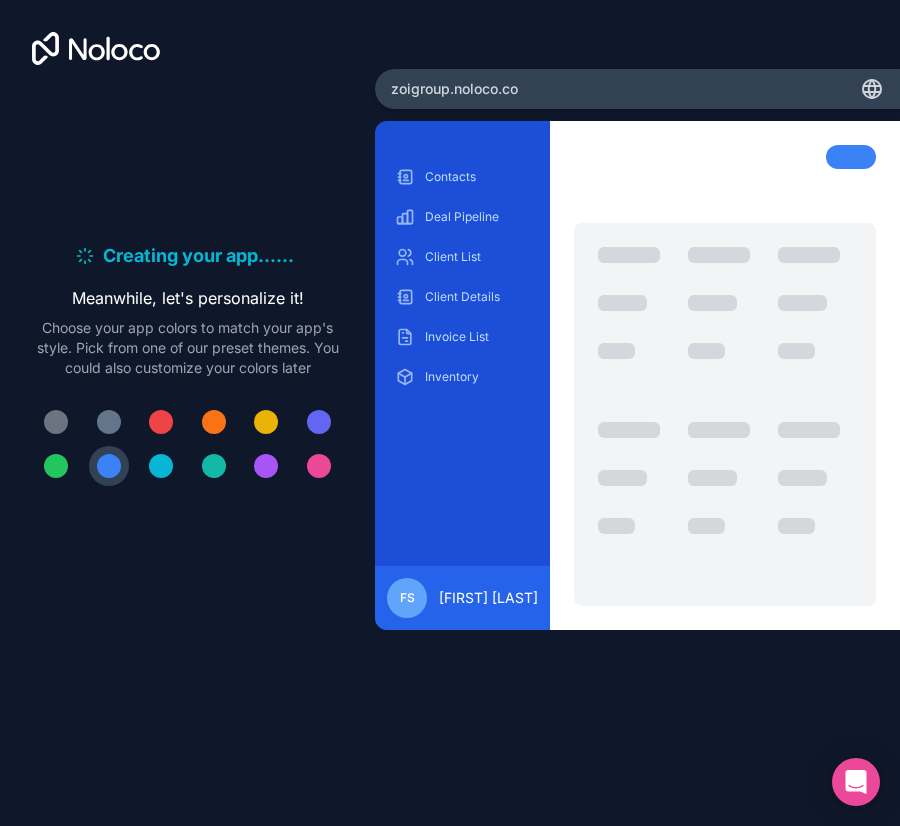 click on "Contacts Deal Pipeline Client List Client Details Invoice List Inventory" at bounding box center [462, 277] 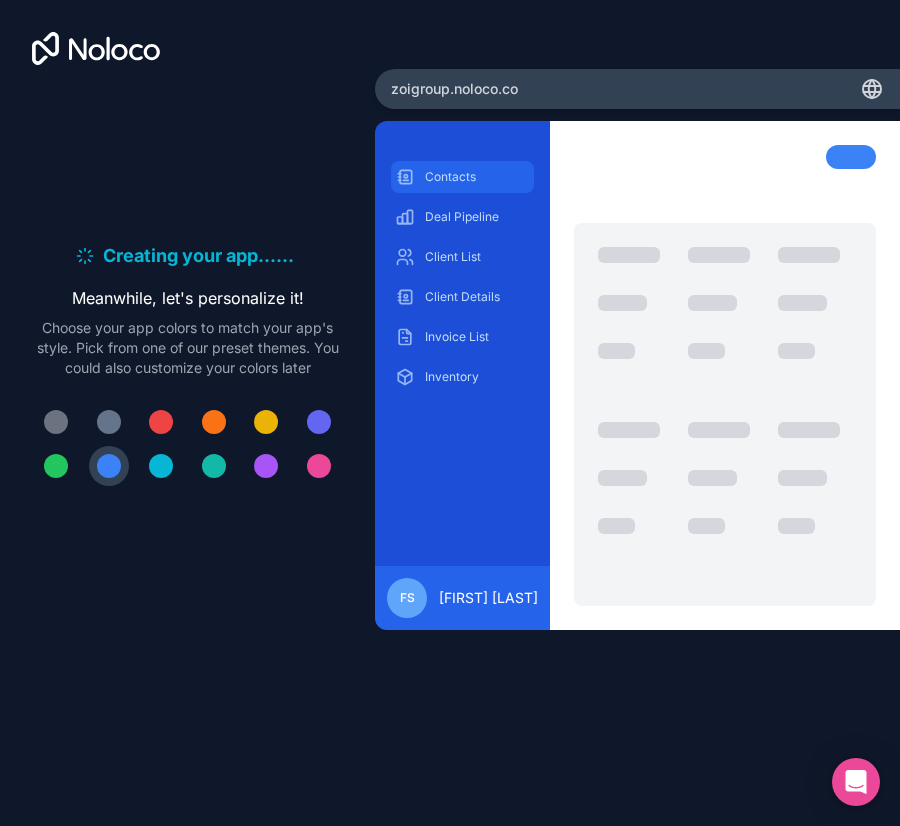 click on "Contacts" at bounding box center (462, 177) 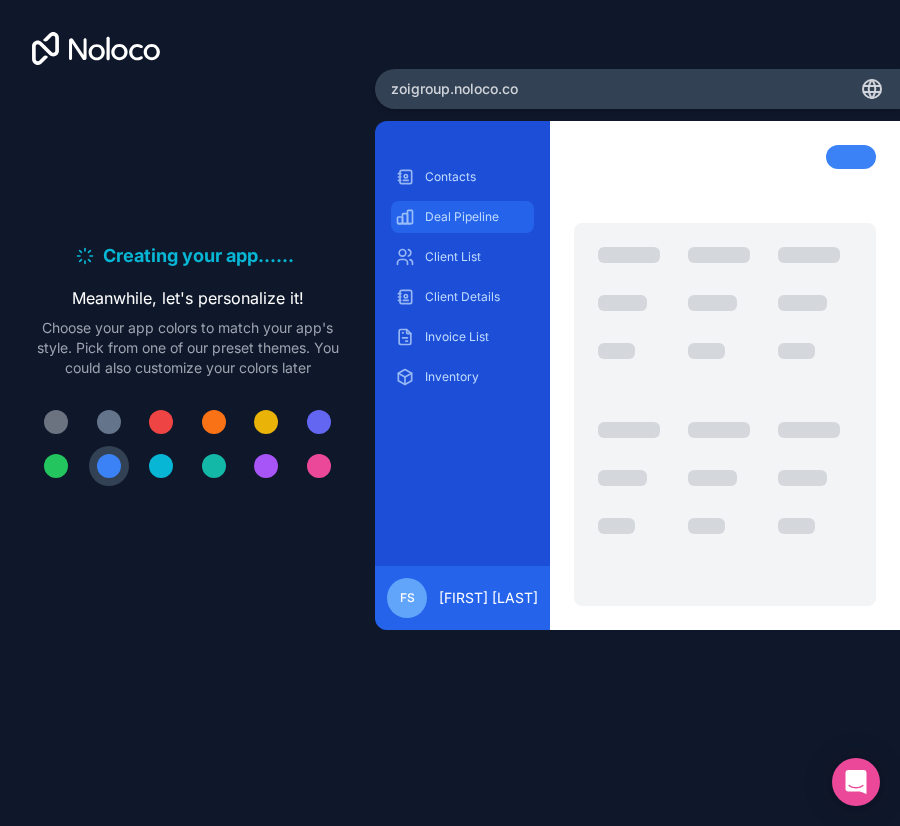 click on "Deal Pipeline" at bounding box center (477, 217) 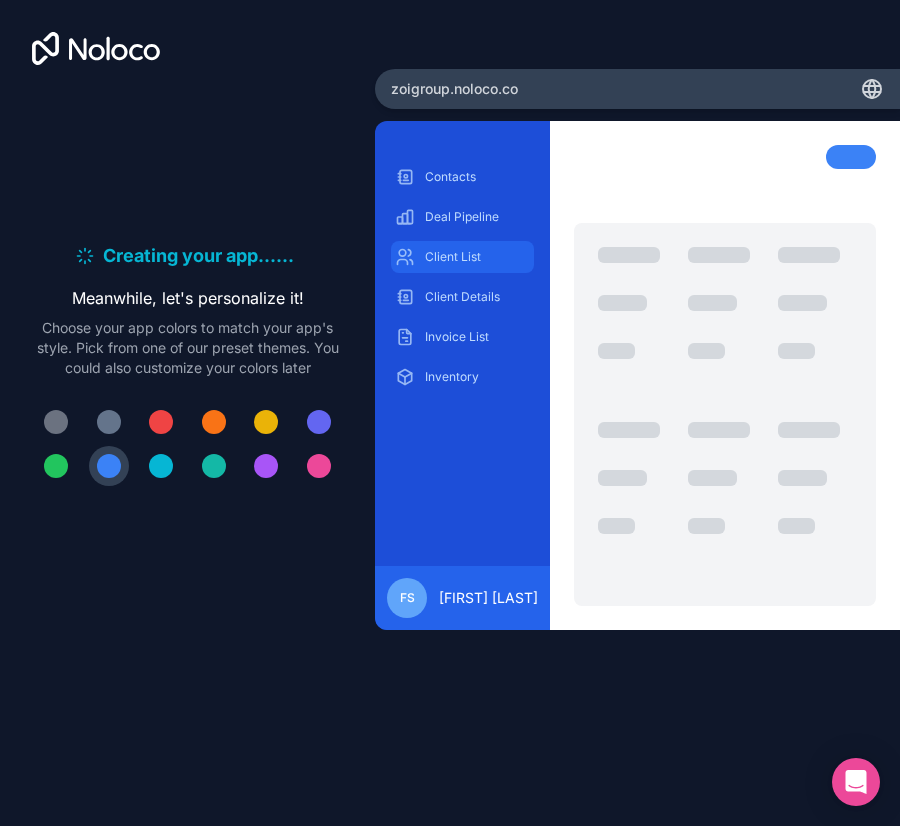 click on "Client List" at bounding box center [477, 257] 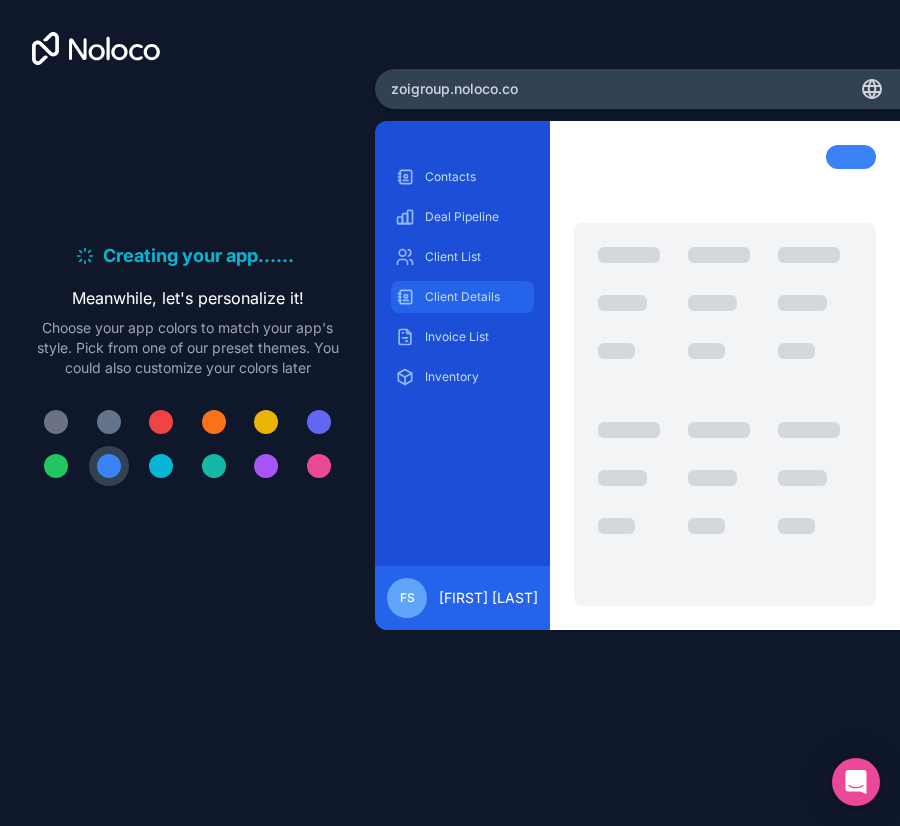 click on "Client Details" at bounding box center [462, 297] 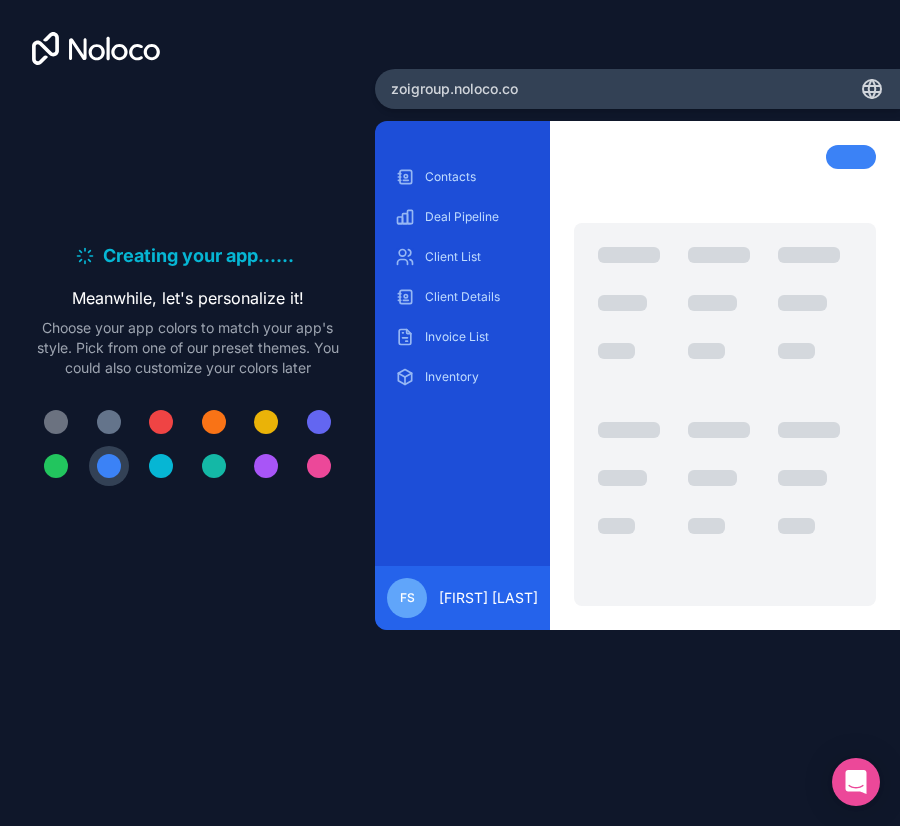 click on "Contacts Deal Pipeline Client List Client Details Invoice List Inventory" at bounding box center (462, 277) 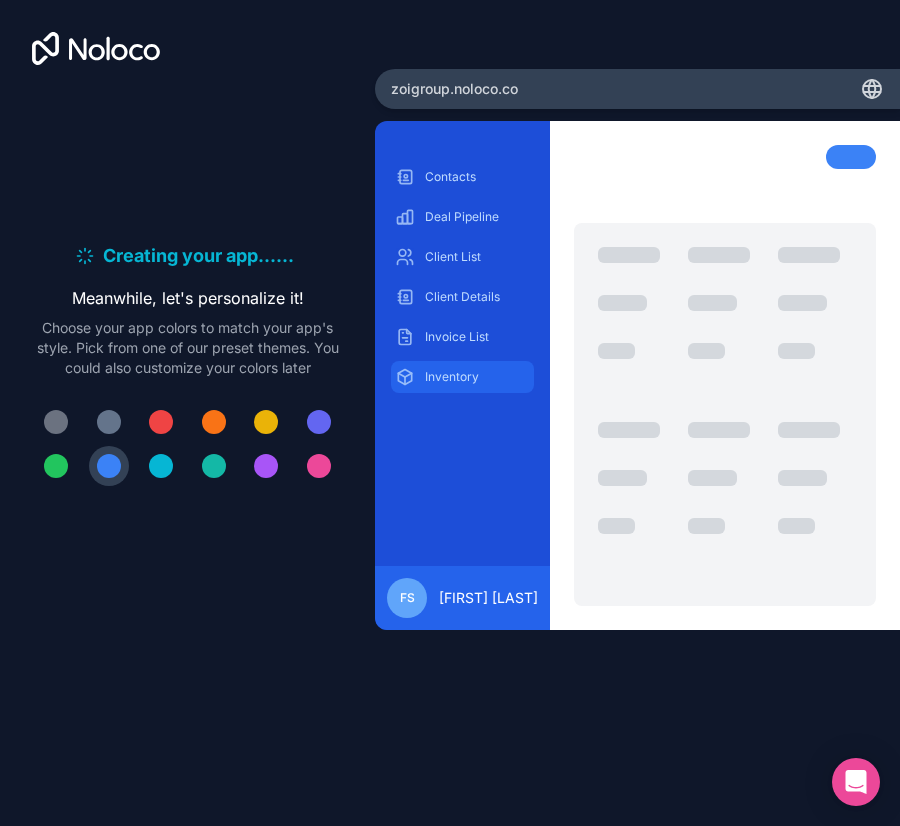click on "Inventory" at bounding box center [477, 377] 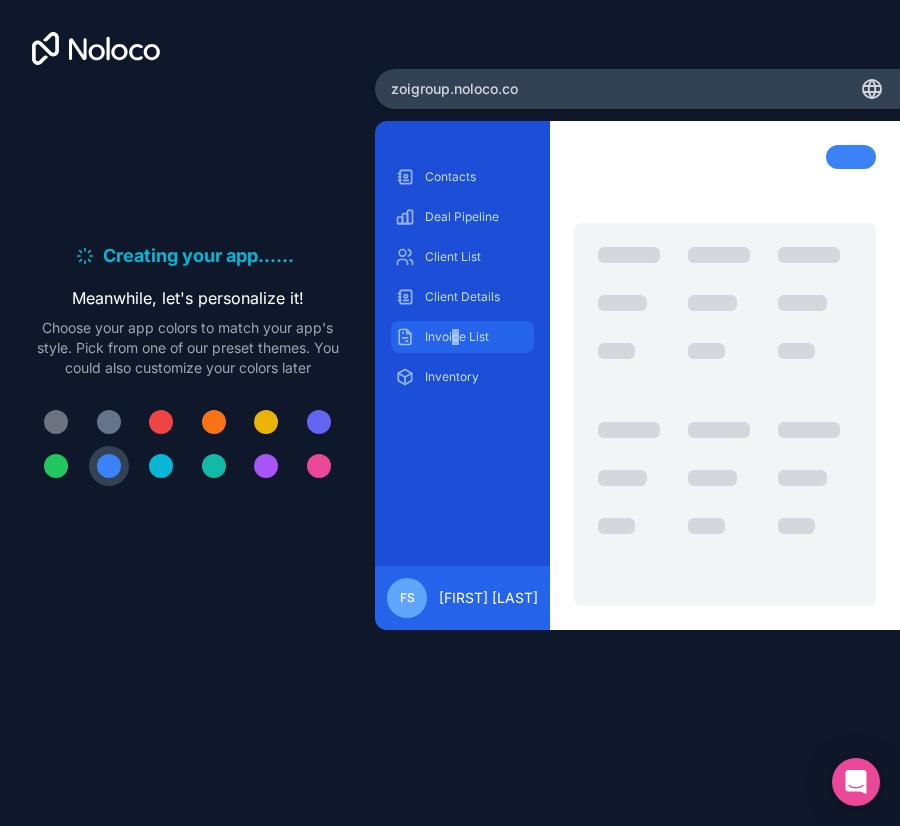 click on "Invoice List" at bounding box center (477, 337) 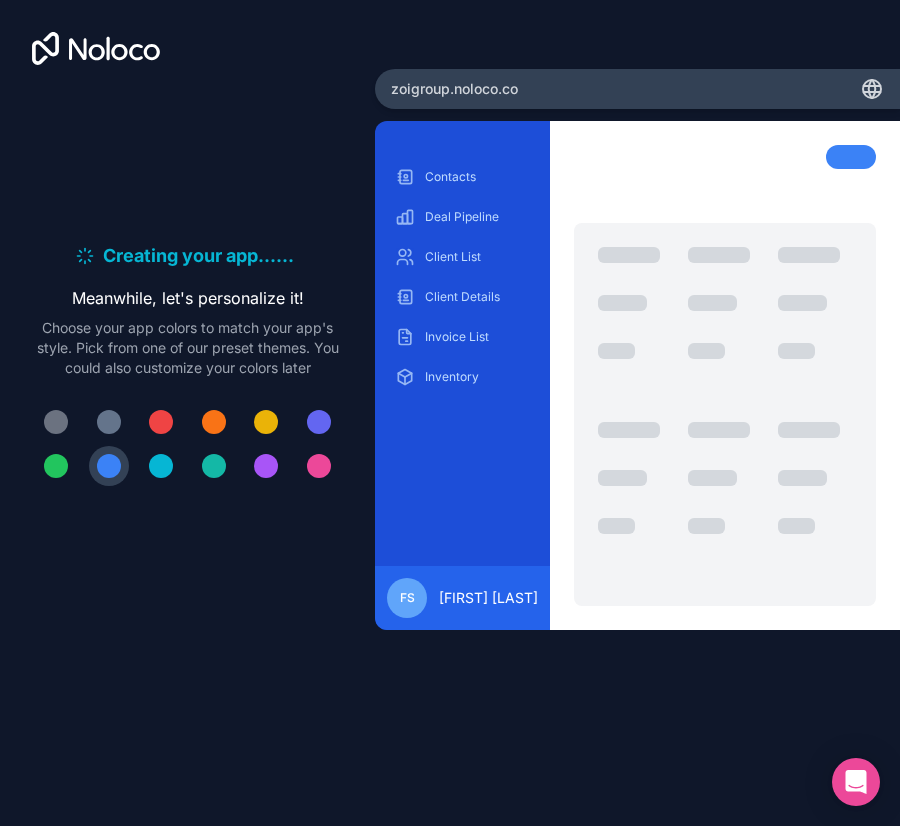 click at bounding box center (635, 326) 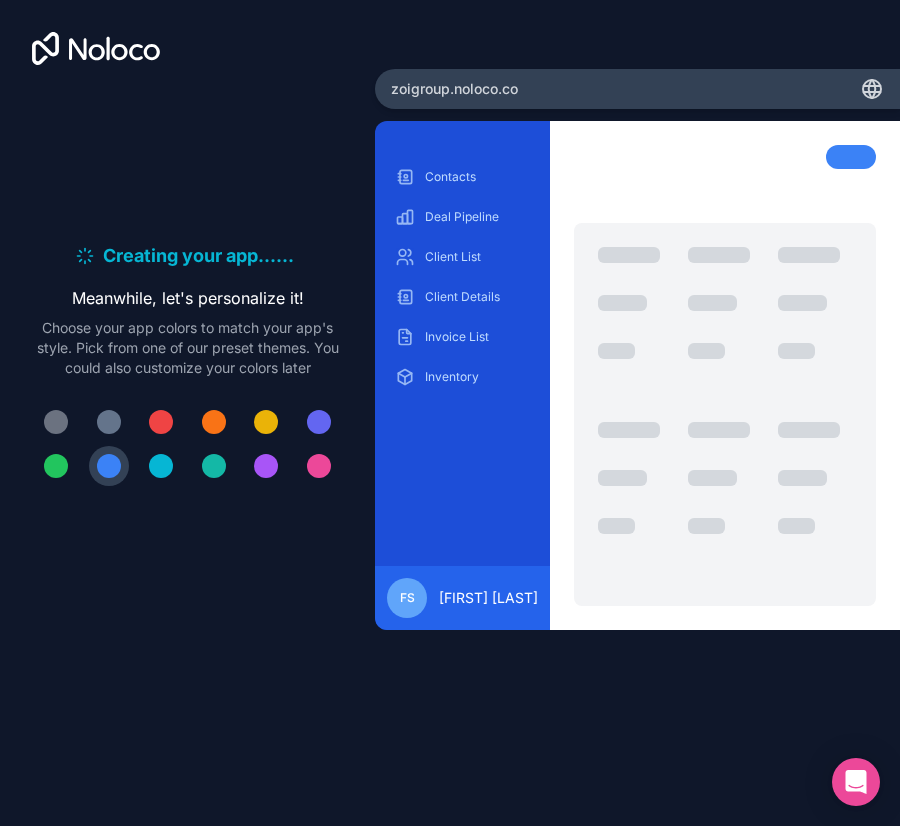 click on "FS" at bounding box center [407, 598] 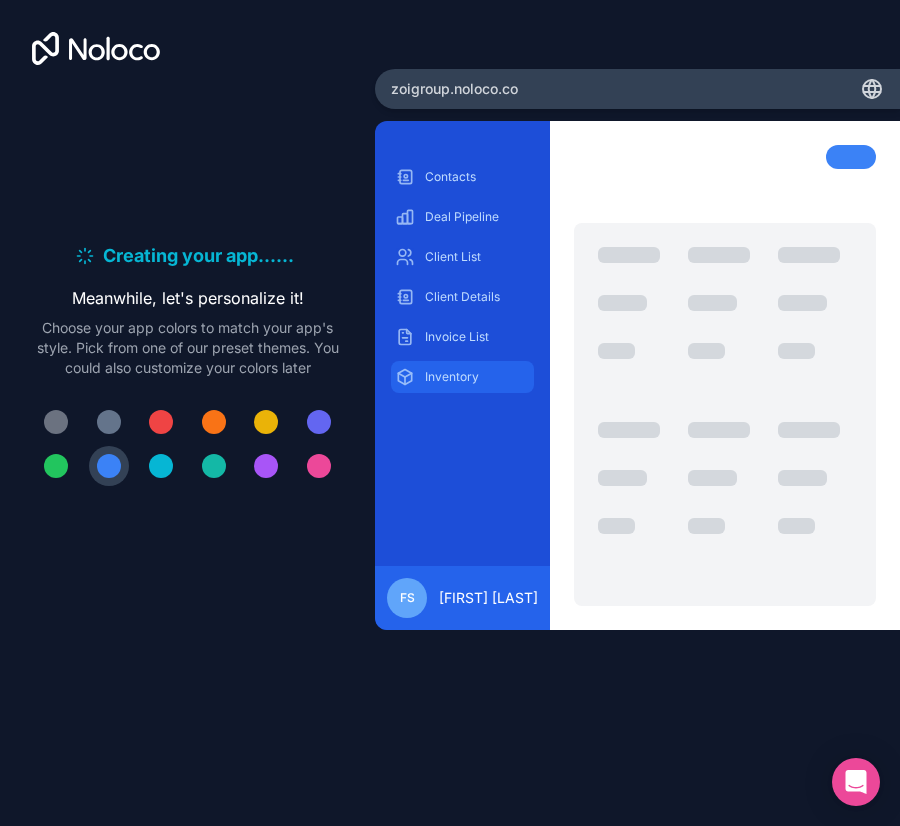 click on "Inventory" at bounding box center [477, 377] 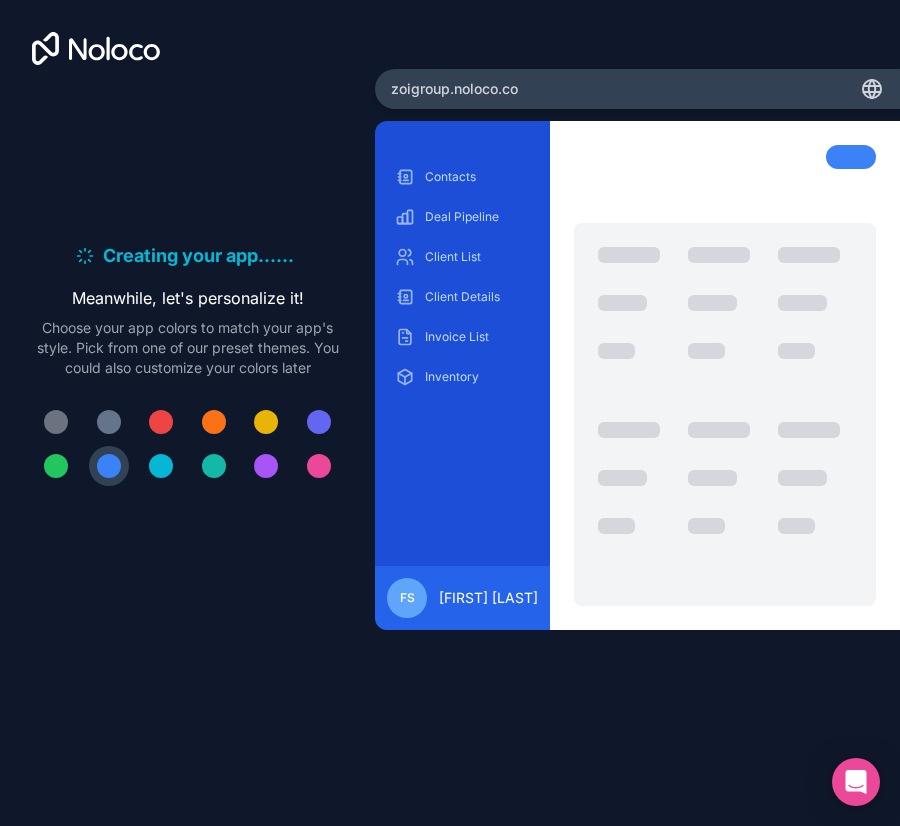click on "Contacts Deal Pipeline Client List Client Details Invoice List Inventory" at bounding box center [462, 277] 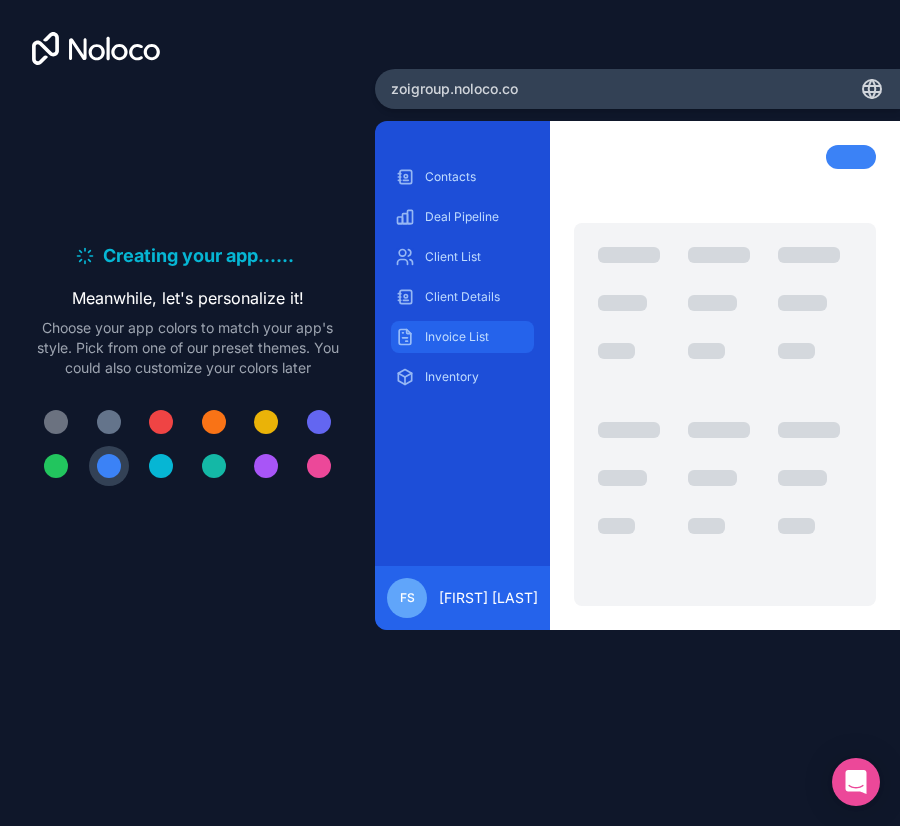 click on "Invoice List" at bounding box center (477, 337) 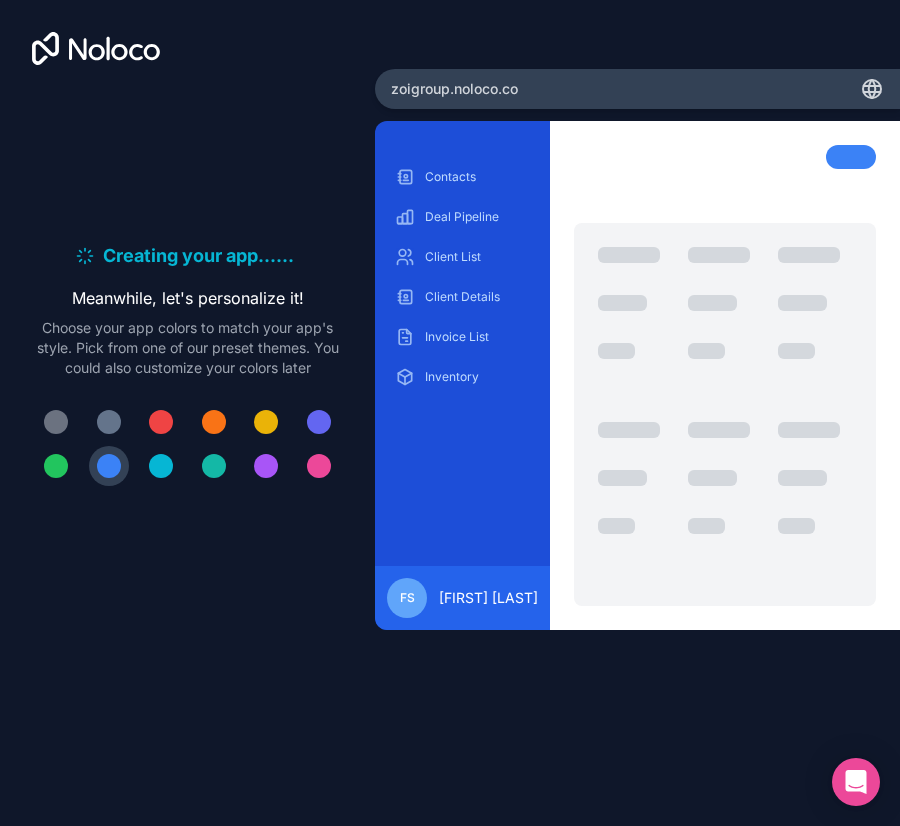 click on "Contacts Deal Pipeline Client List Client Details Invoice List Inventory" at bounding box center [462, 277] 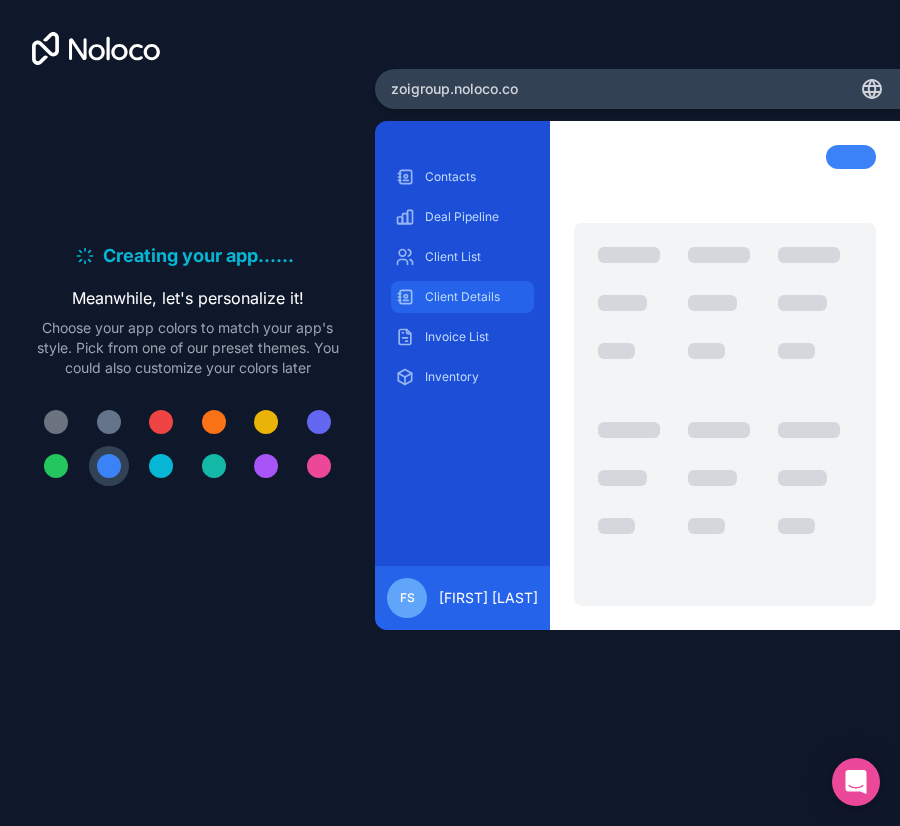 click on "Client Details" at bounding box center (477, 297) 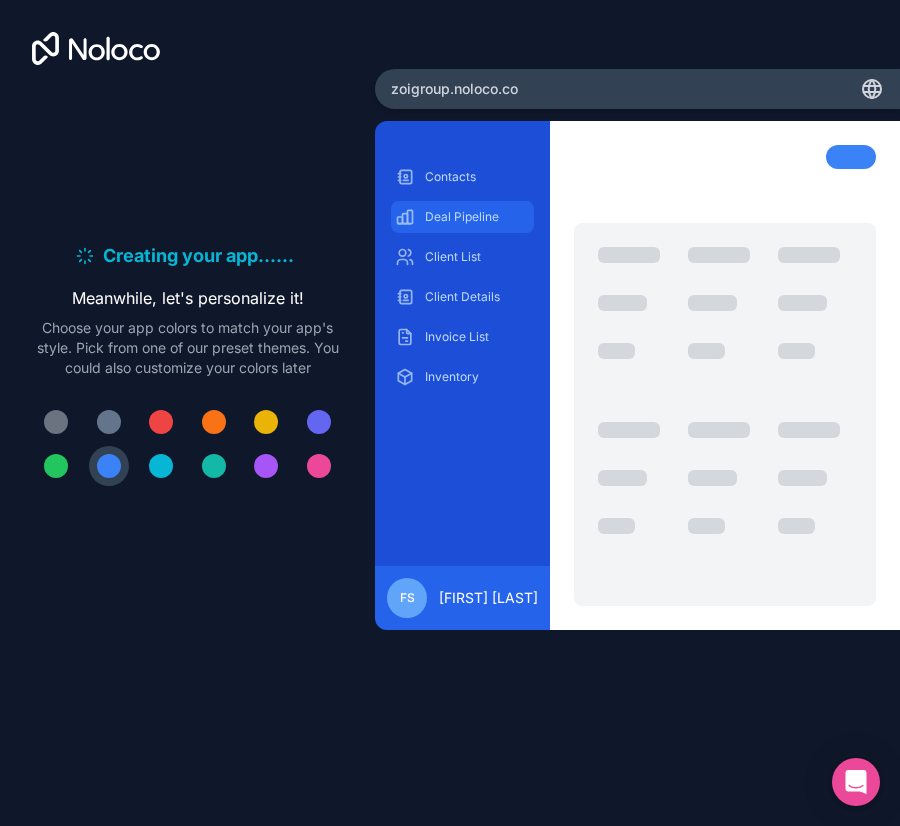 drag, startPoint x: 457, startPoint y: 238, endPoint x: 455, endPoint y: 218, distance: 20.09975 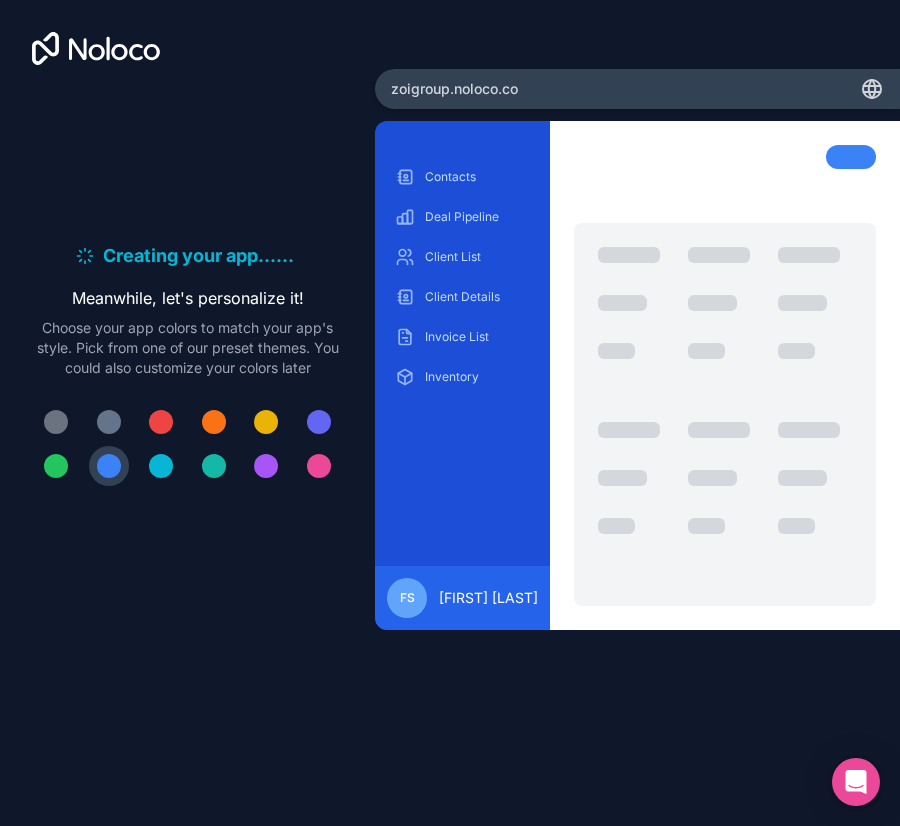 click on "Deal Pipeline" at bounding box center [477, 217] 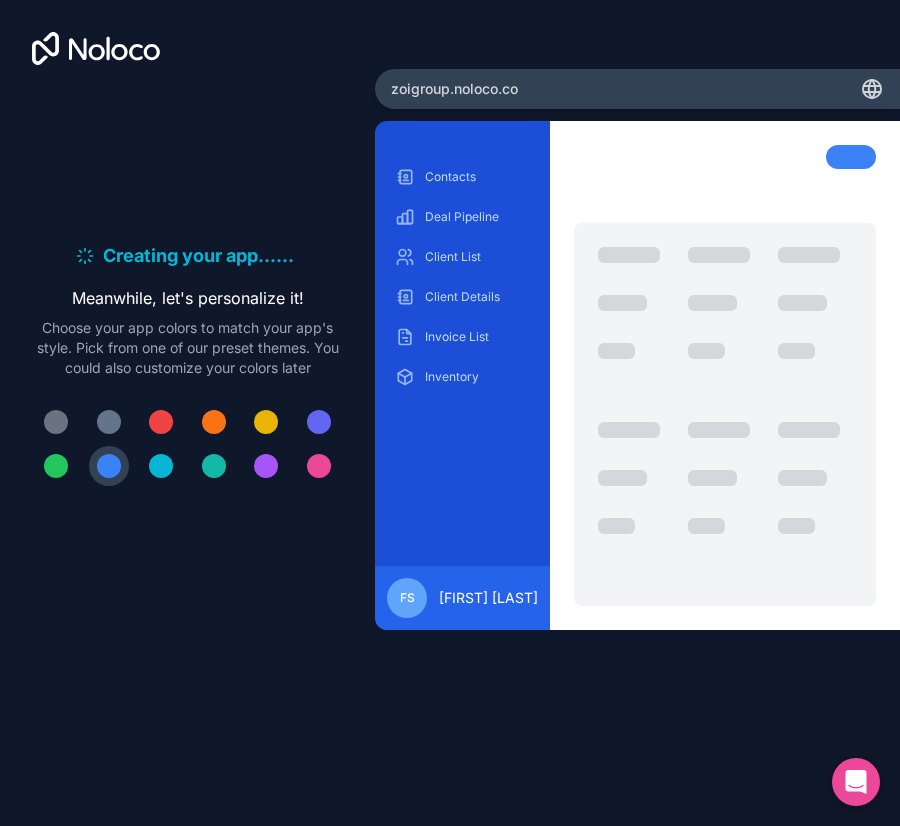 click at bounding box center [319, 422] 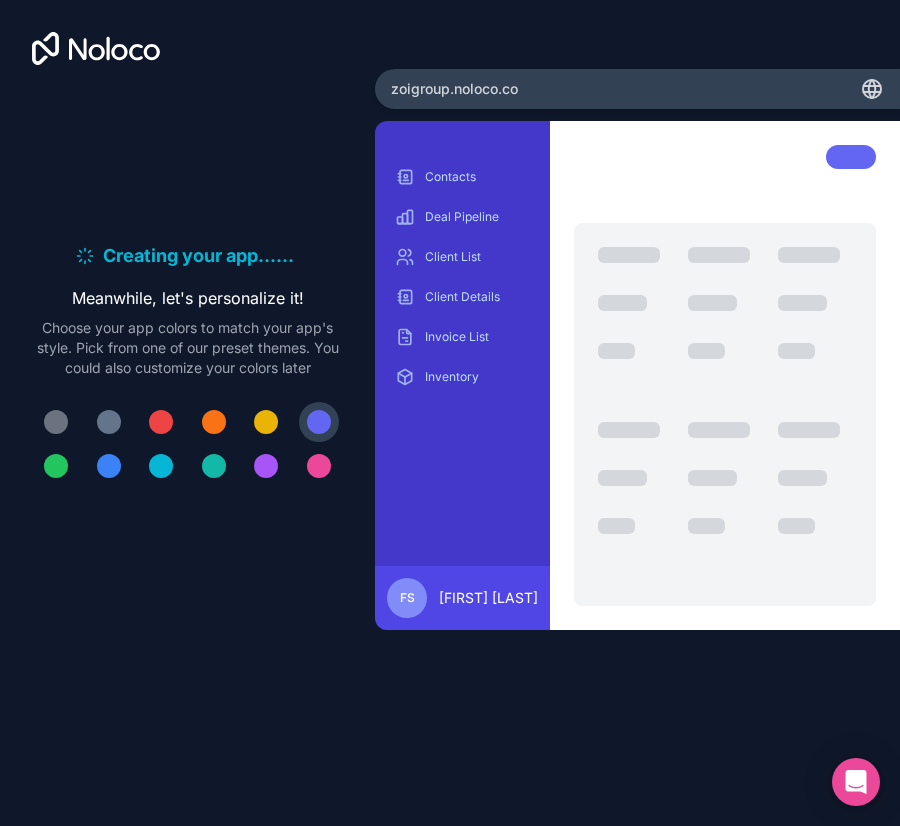 click at bounding box center [266, 422] 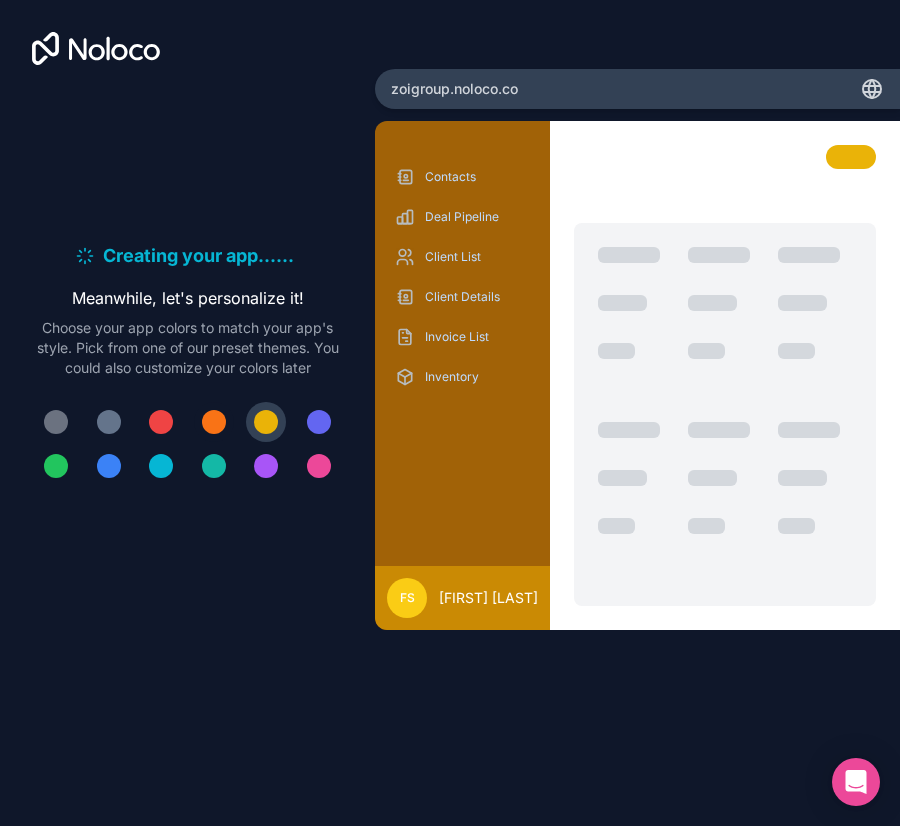 click at bounding box center (214, 422) 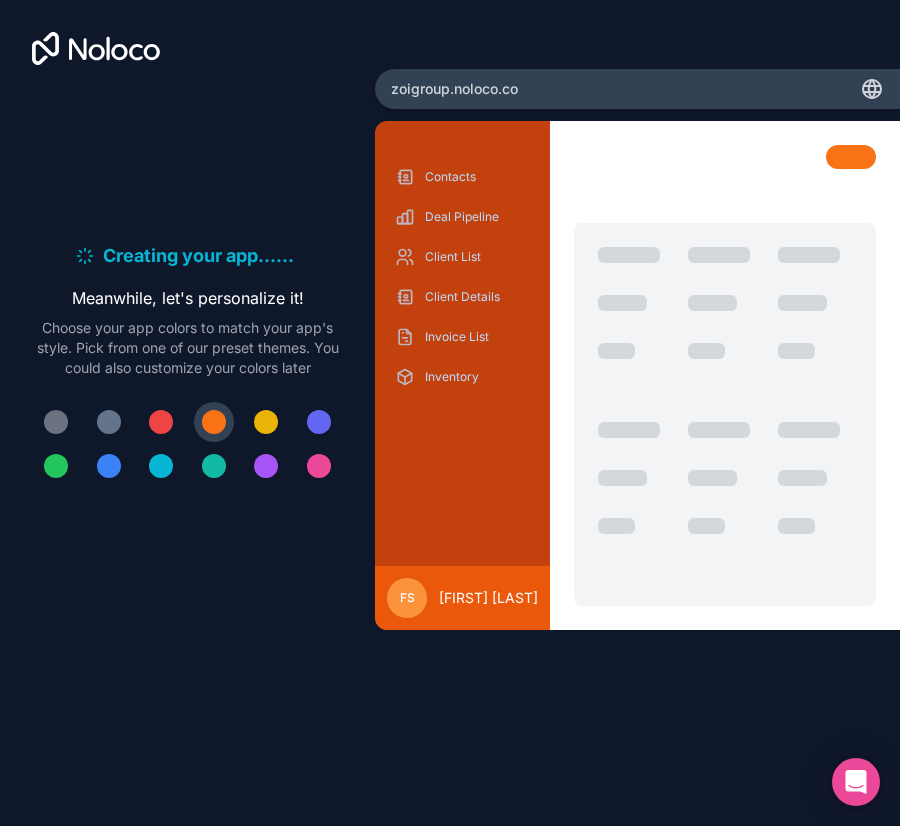 click at bounding box center (161, 422) 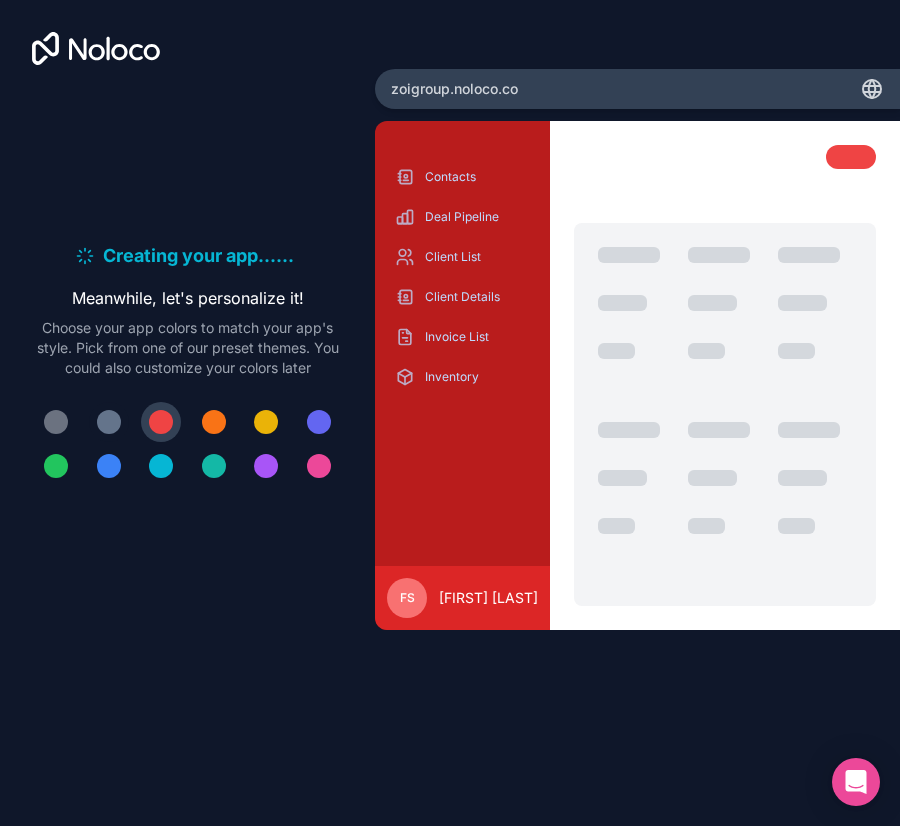click at bounding box center [109, 422] 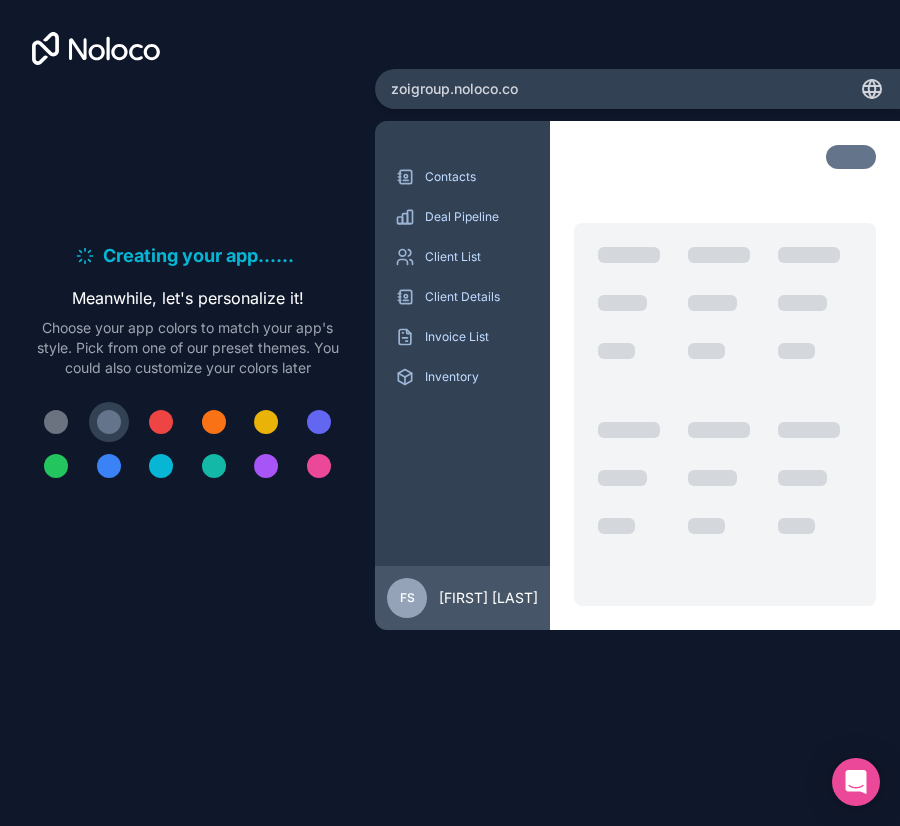 click at bounding box center (56, 422) 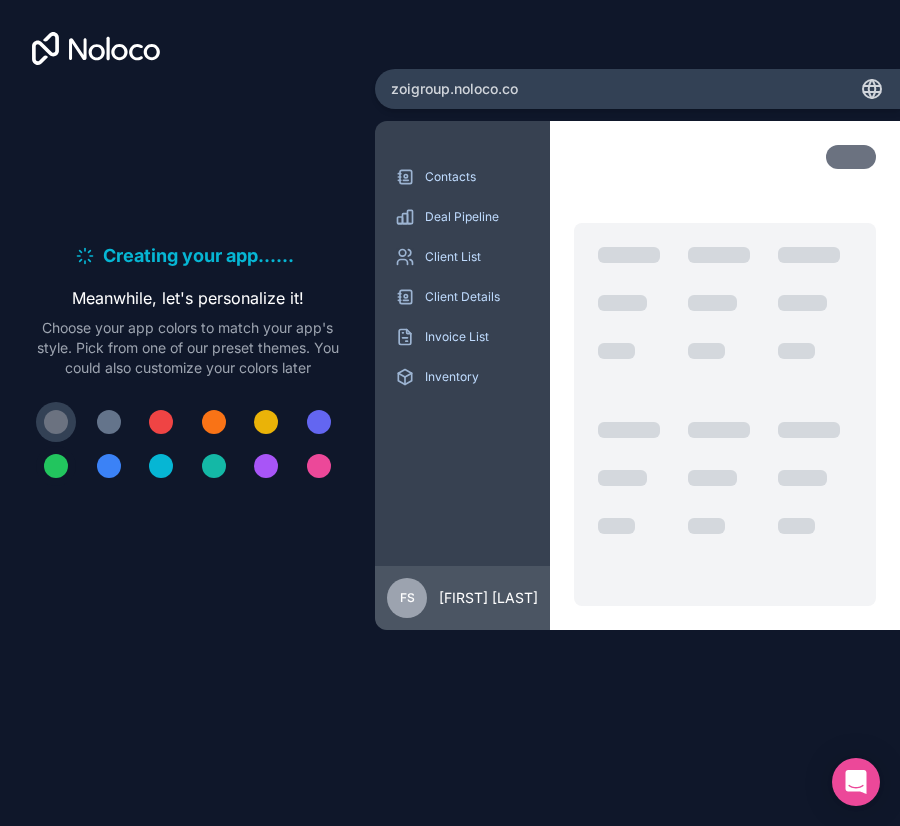 click at bounding box center [56, 466] 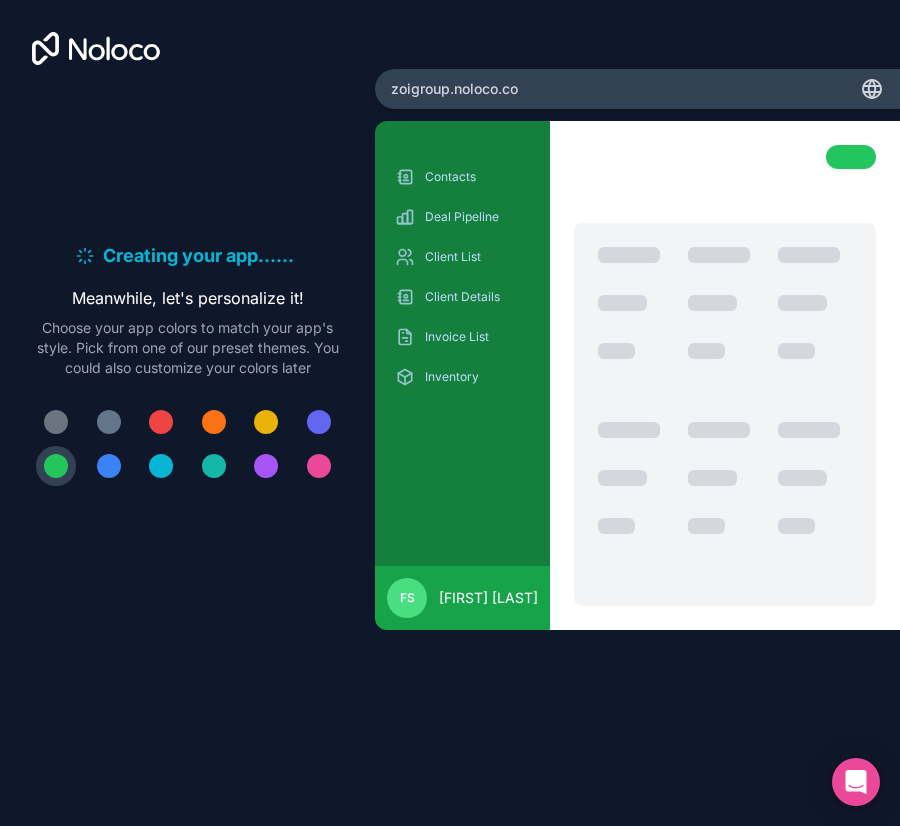 click at bounding box center (109, 466) 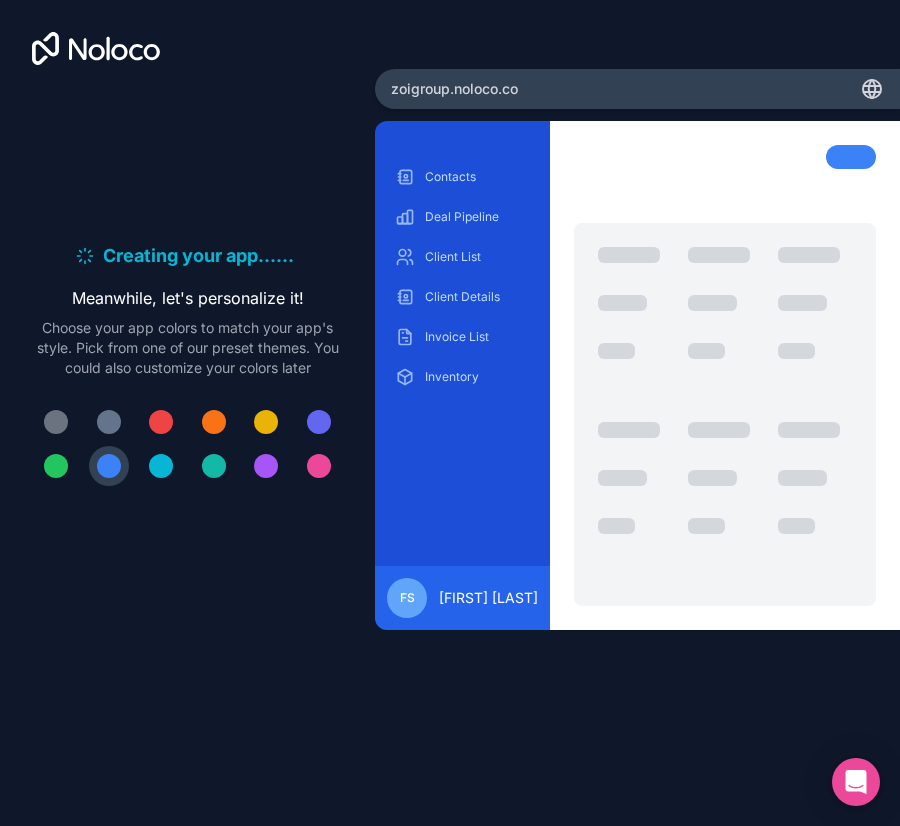 click at bounding box center [161, 466] 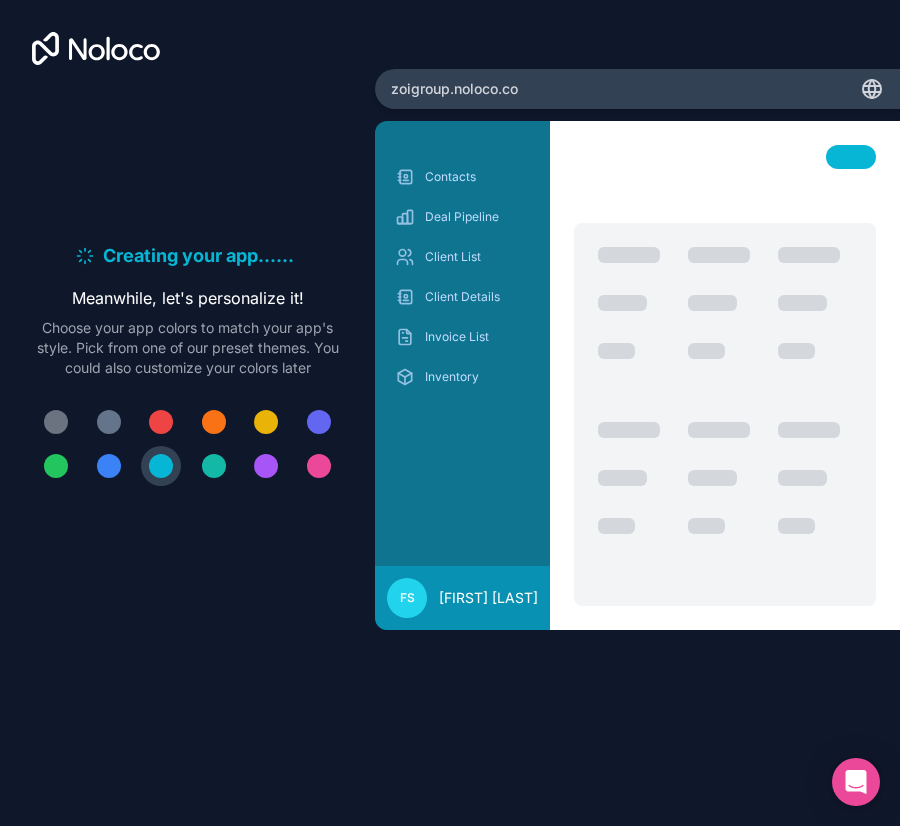 click at bounding box center (214, 466) 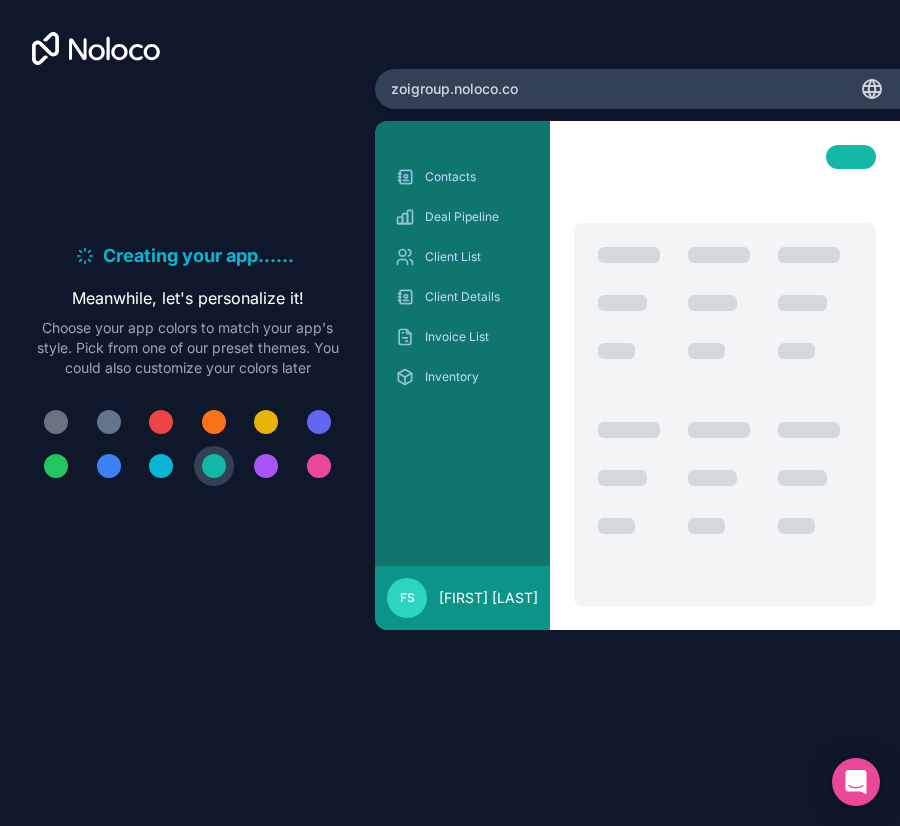 click at bounding box center [266, 466] 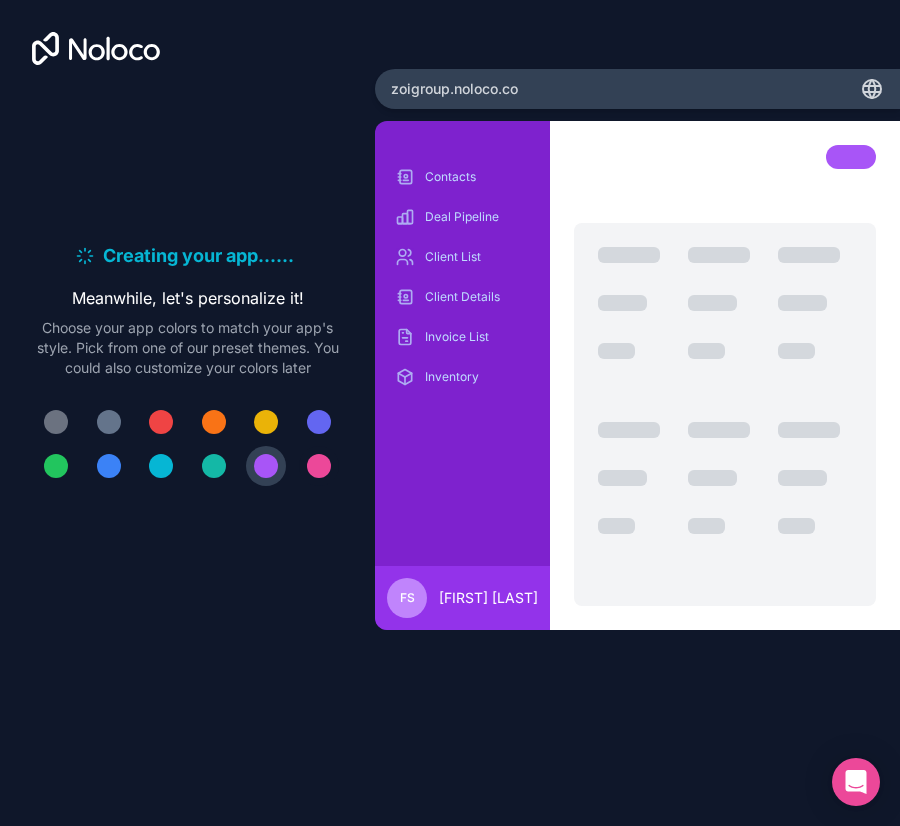 click at bounding box center [319, 466] 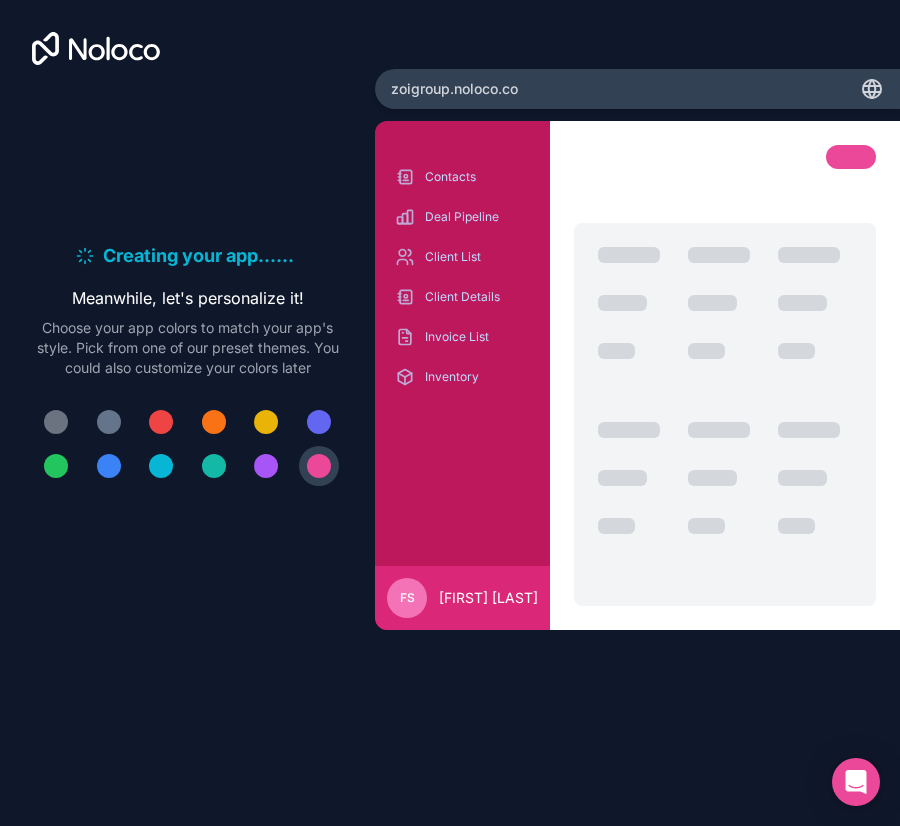 click at bounding box center (319, 422) 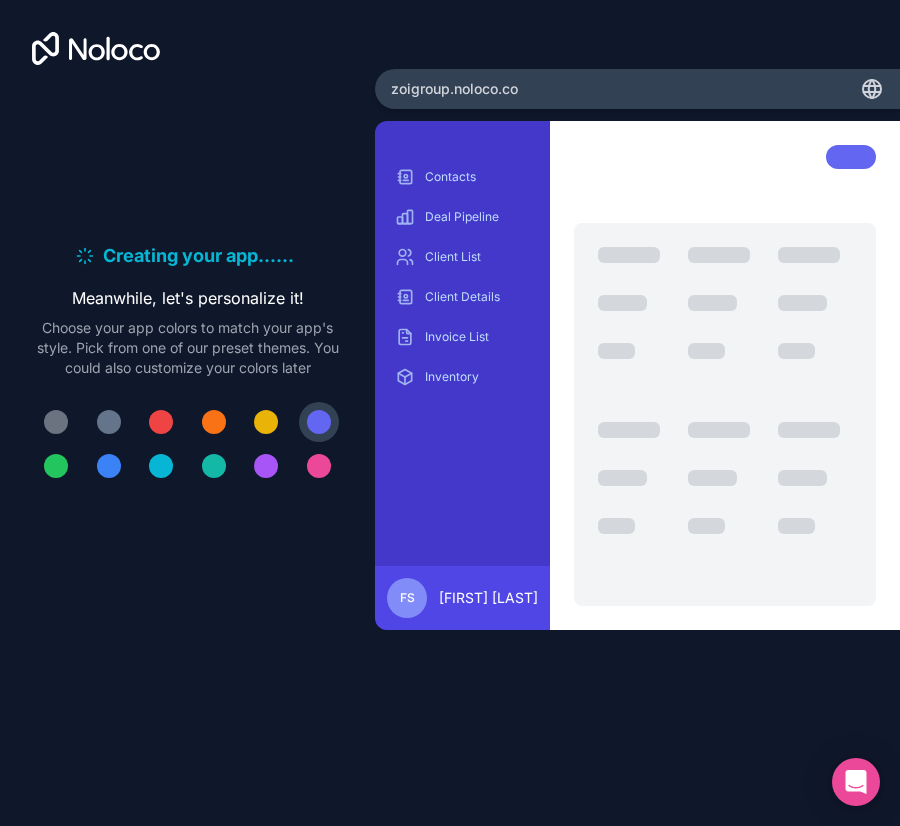 click at bounding box center [109, 466] 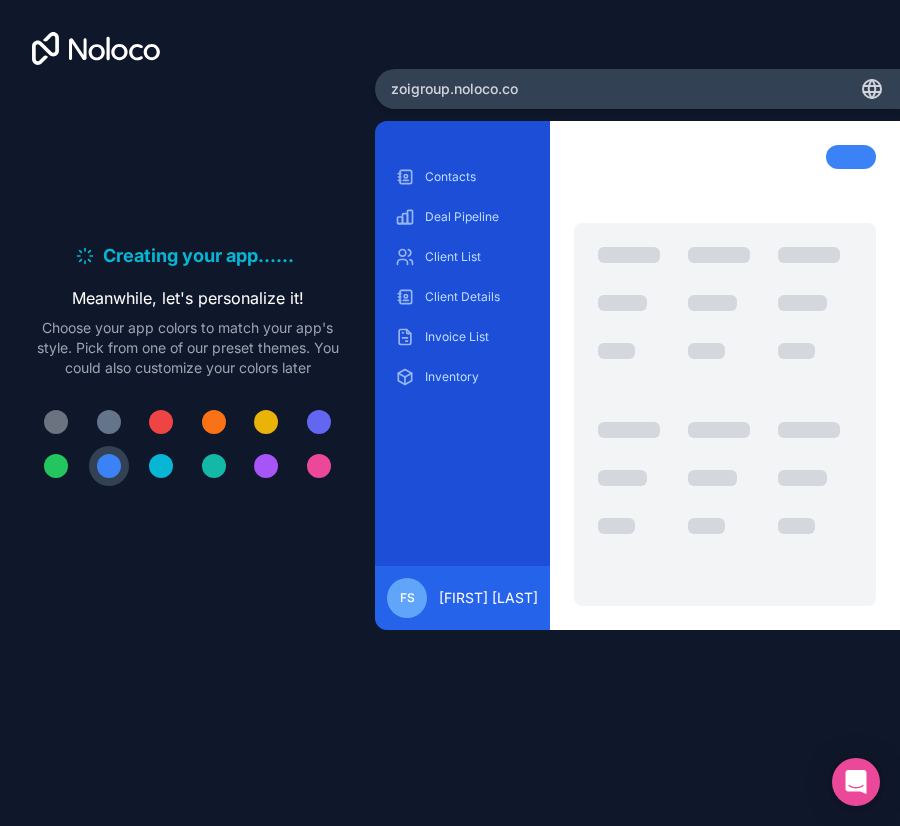 click on "Creating your app... . . . Meanwhile, let's personalize it! Choose your app colors to match your app's style. Pick from one of our preset themes. You could also customize your colors later" at bounding box center [187, 372] 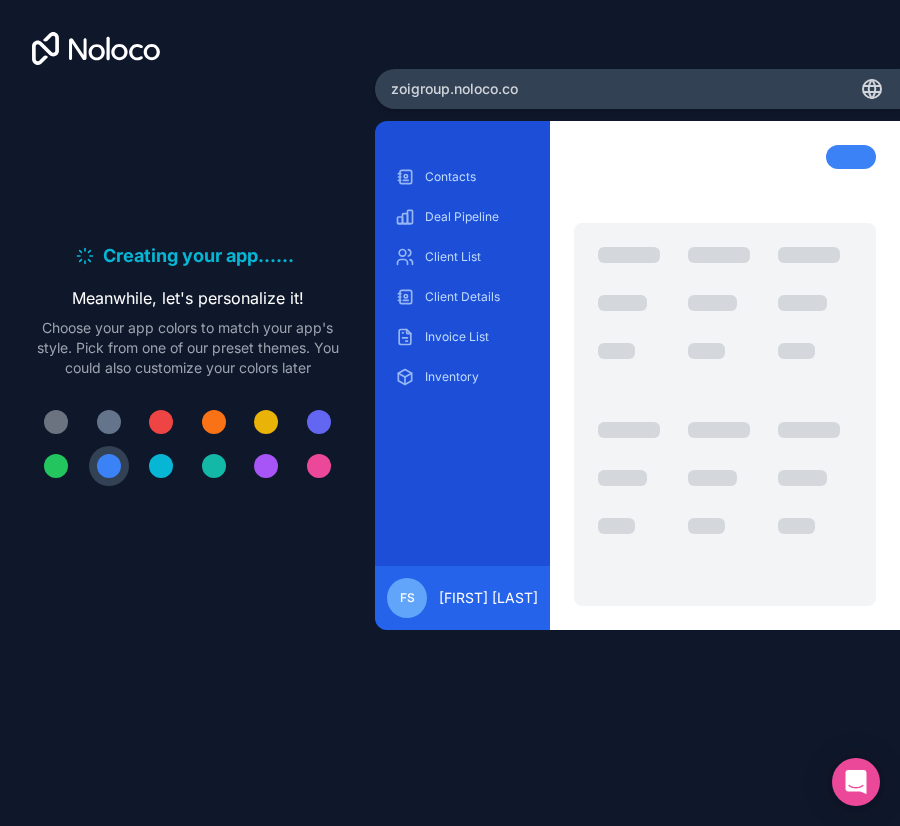 click on "zoigroup .noloco.co" at bounding box center (454, 89) 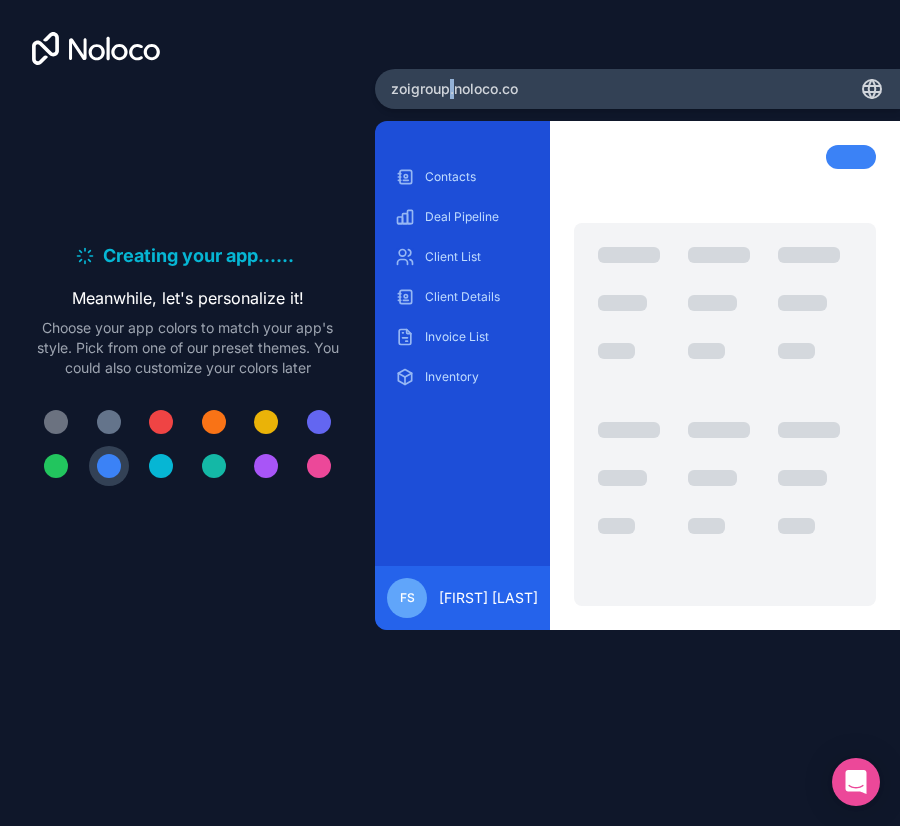 click on "zoigroup .noloco.co" at bounding box center (454, 89) 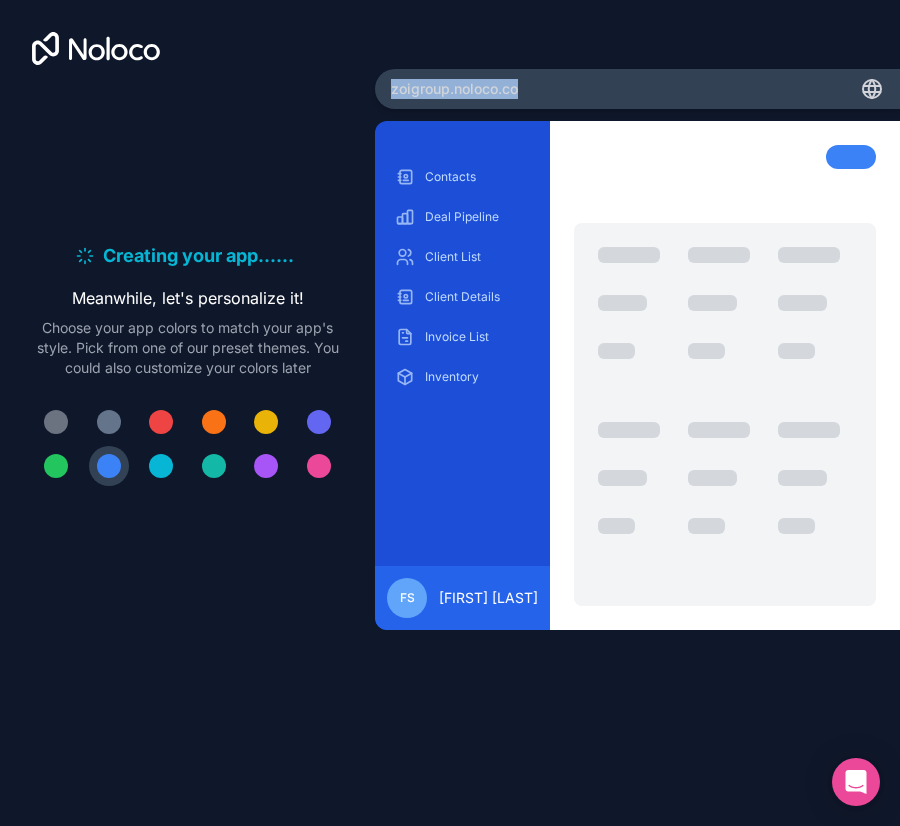 click on "zoigroup .noloco.co" at bounding box center [454, 89] 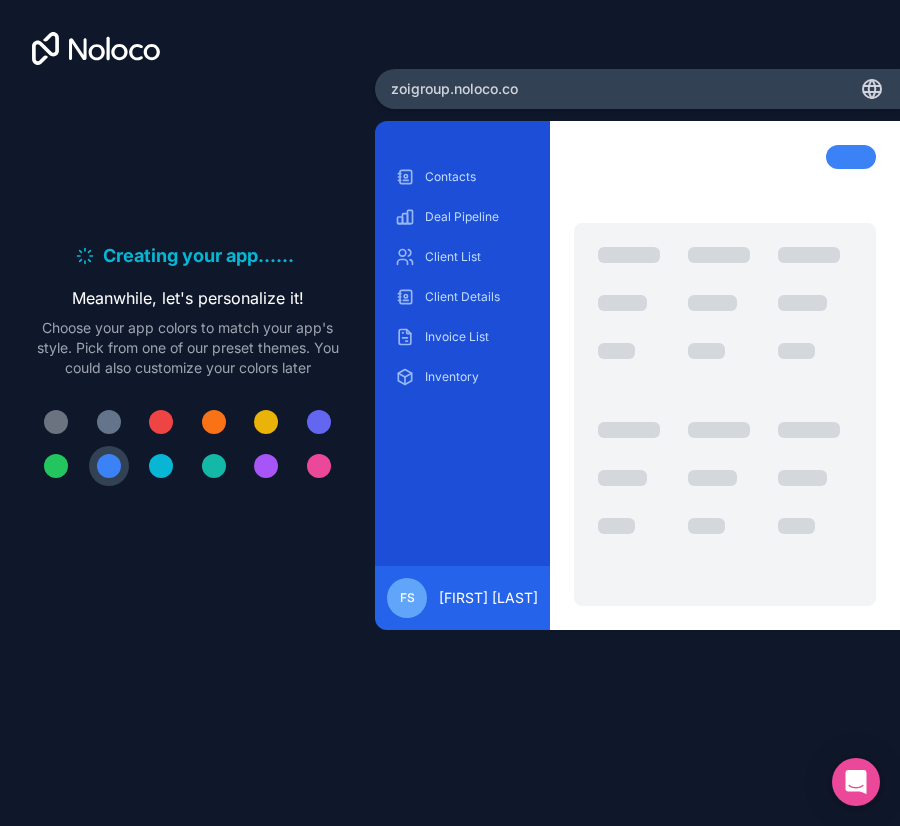 click on "Creating your app... . . . Meanwhile, let's personalize it! Choose your app colors to match your app's style. Pick from one of our preset themes. You could also customize your colors later" at bounding box center [187, 372] 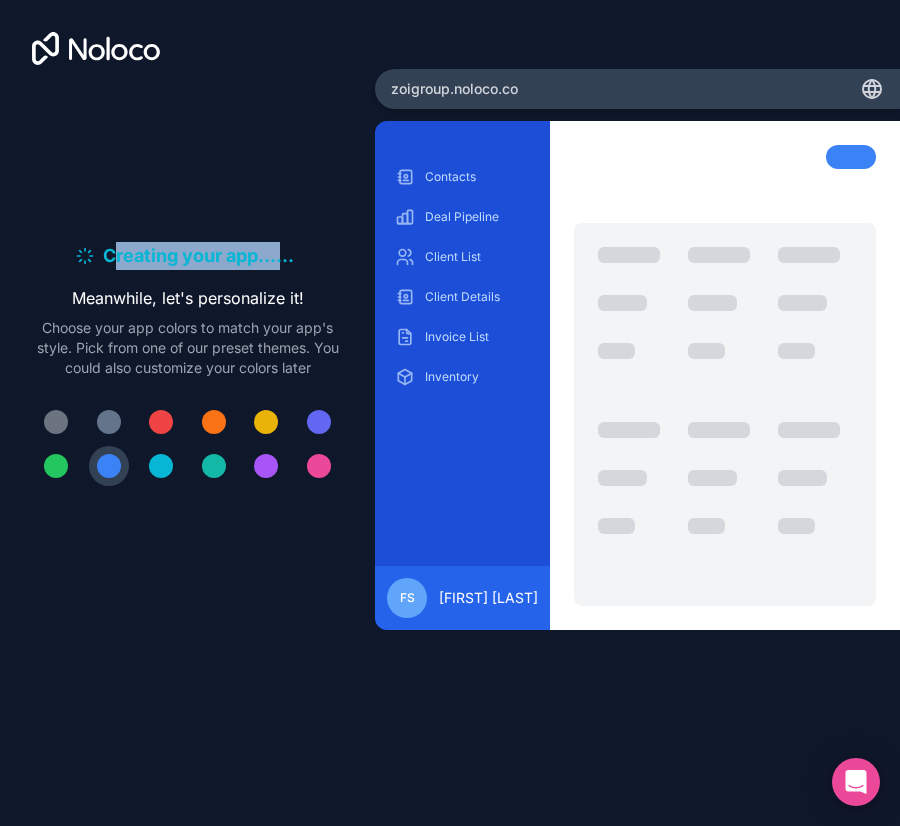 drag, startPoint x: 116, startPoint y: 260, endPoint x: 277, endPoint y: 257, distance: 161.02795 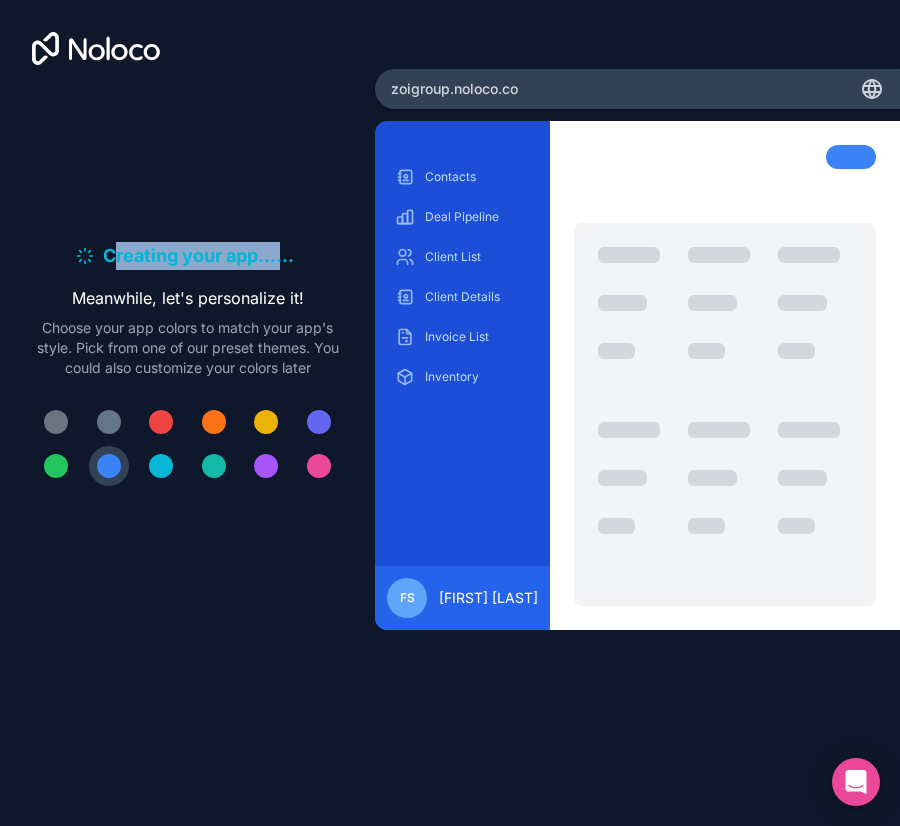 click on "Creating your app... . . ." at bounding box center [201, 256] 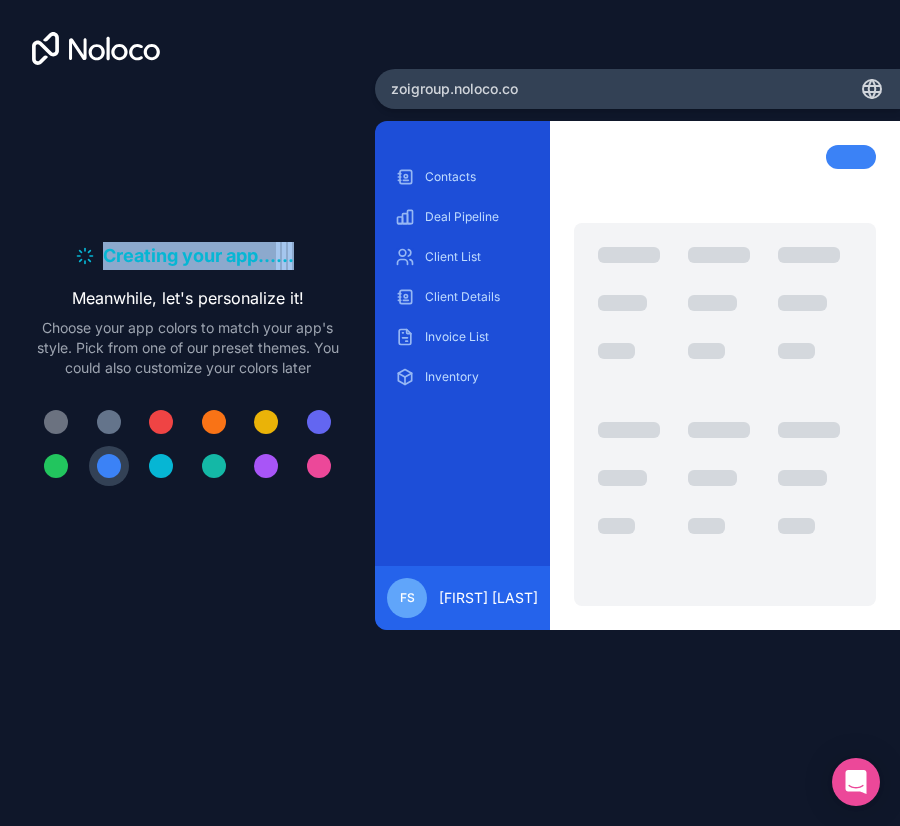 drag, startPoint x: 297, startPoint y: 257, endPoint x: 60, endPoint y: 261, distance: 237.03375 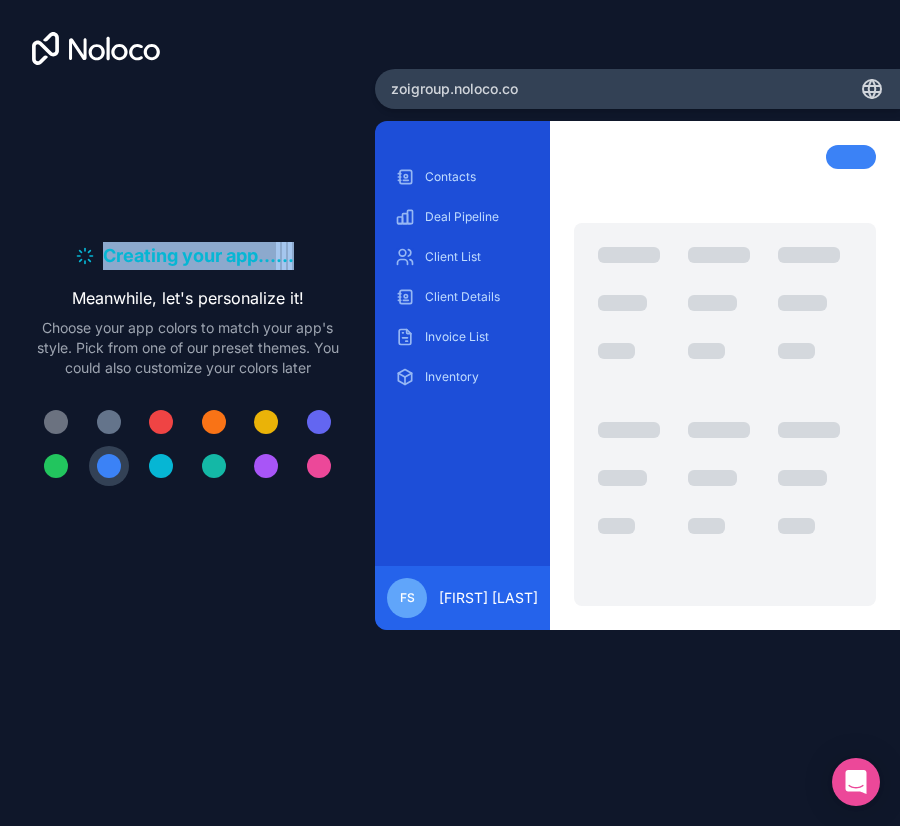 click on "Creating your app... . . ." at bounding box center (187, 256) 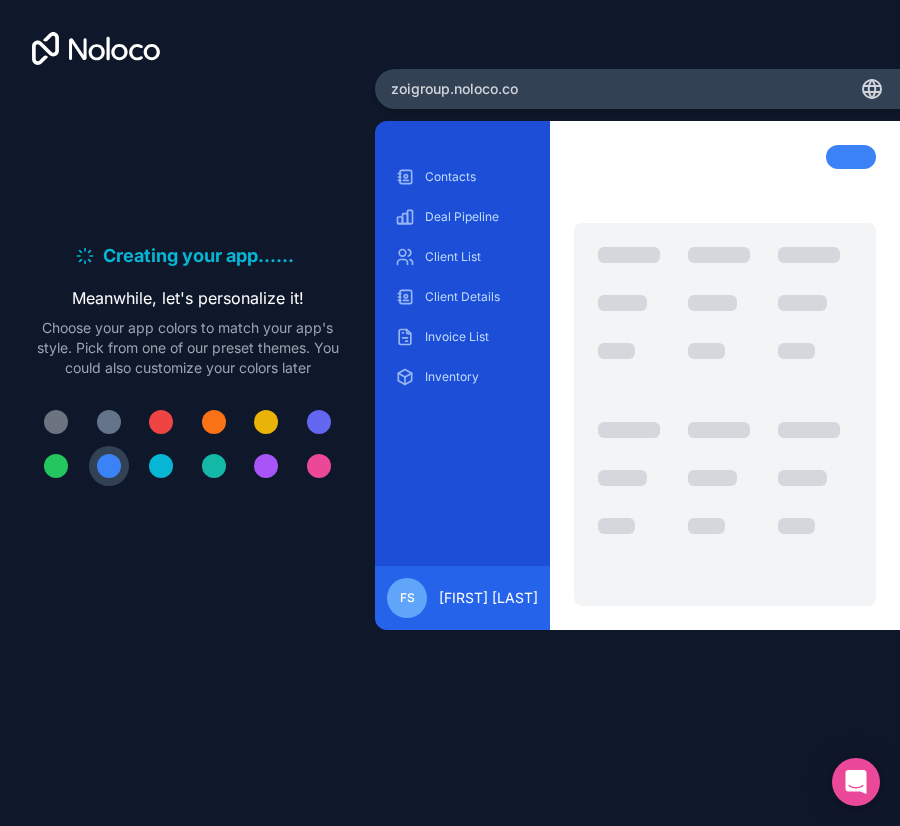 click on "Creating your app... . . ." at bounding box center (187, 256) 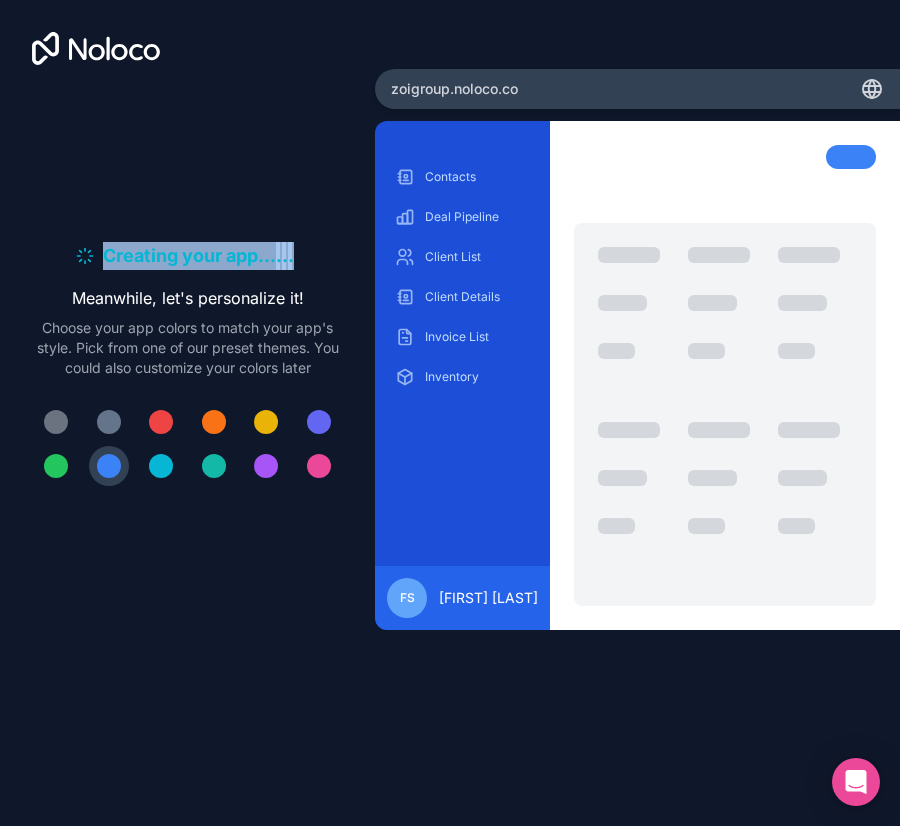 drag, startPoint x: 80, startPoint y: 254, endPoint x: 296, endPoint y: 261, distance: 216.1134 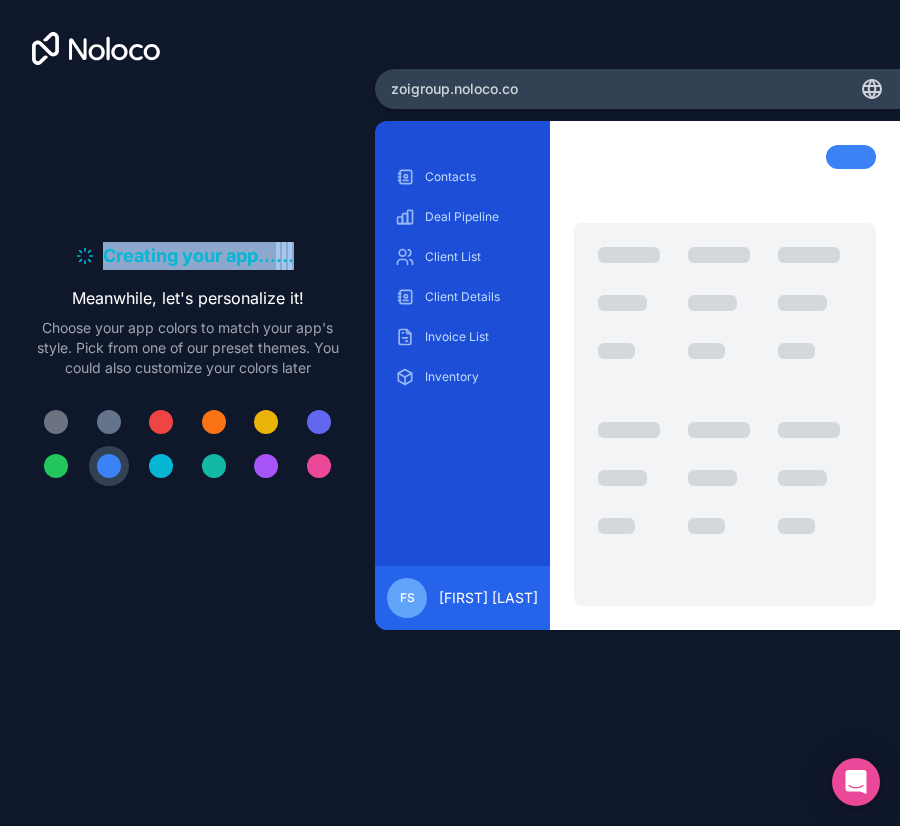 click on "Creating your app... . . ." at bounding box center (187, 256) 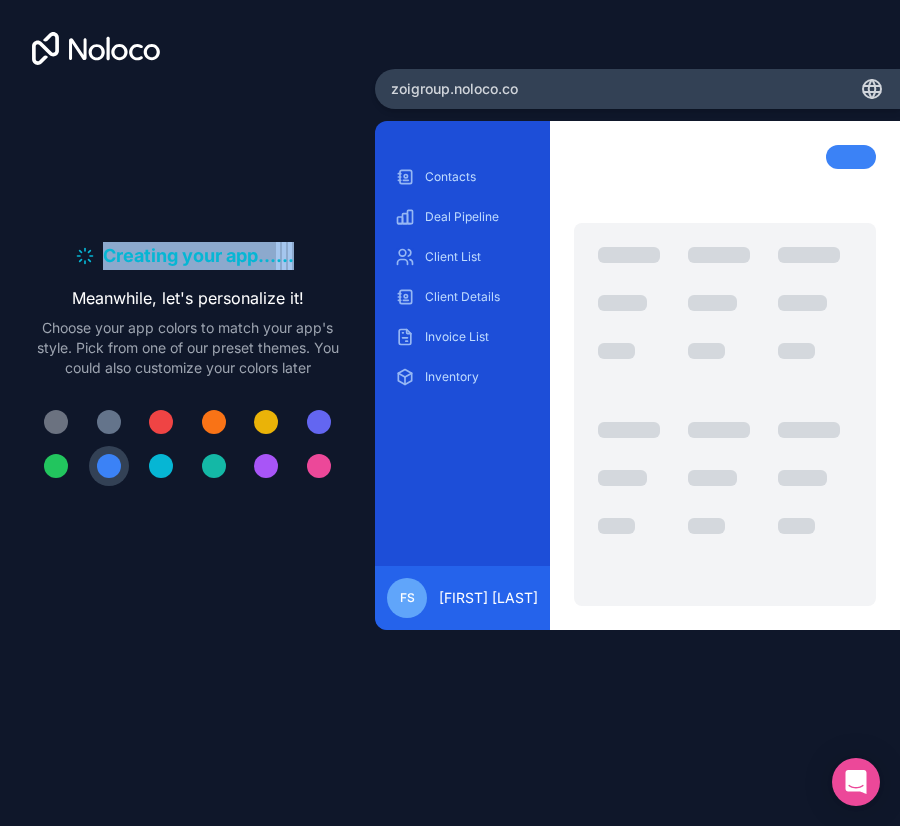 drag, startPoint x: 300, startPoint y: 260, endPoint x: 45, endPoint y: 260, distance: 255 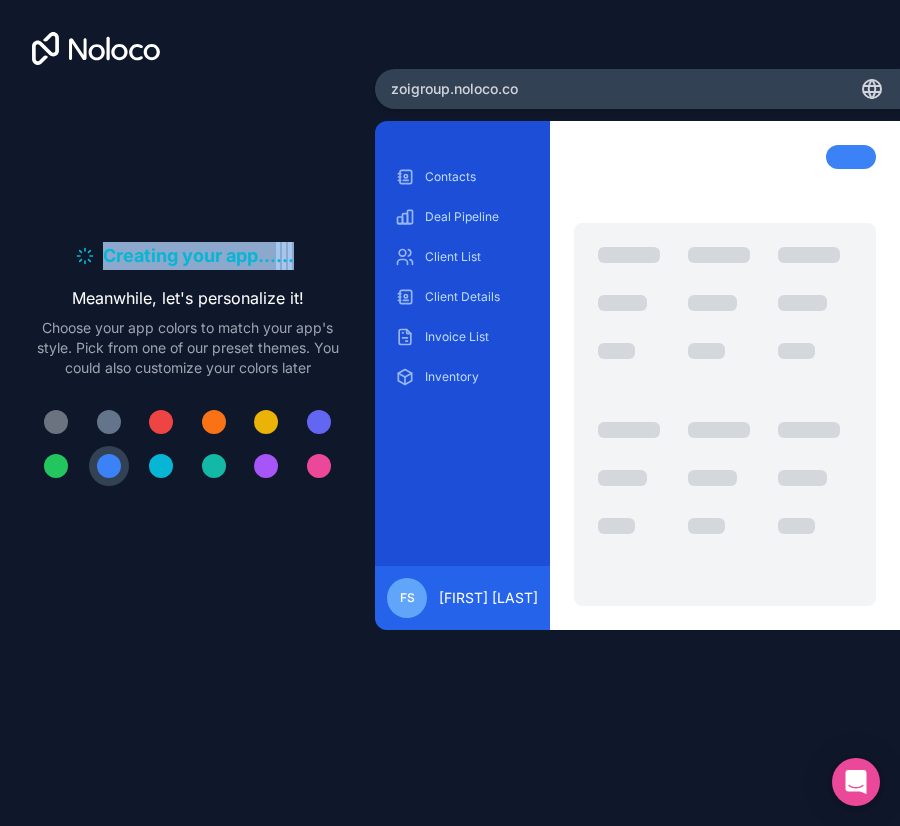 click on "Creating your app... . . ." at bounding box center [187, 256] 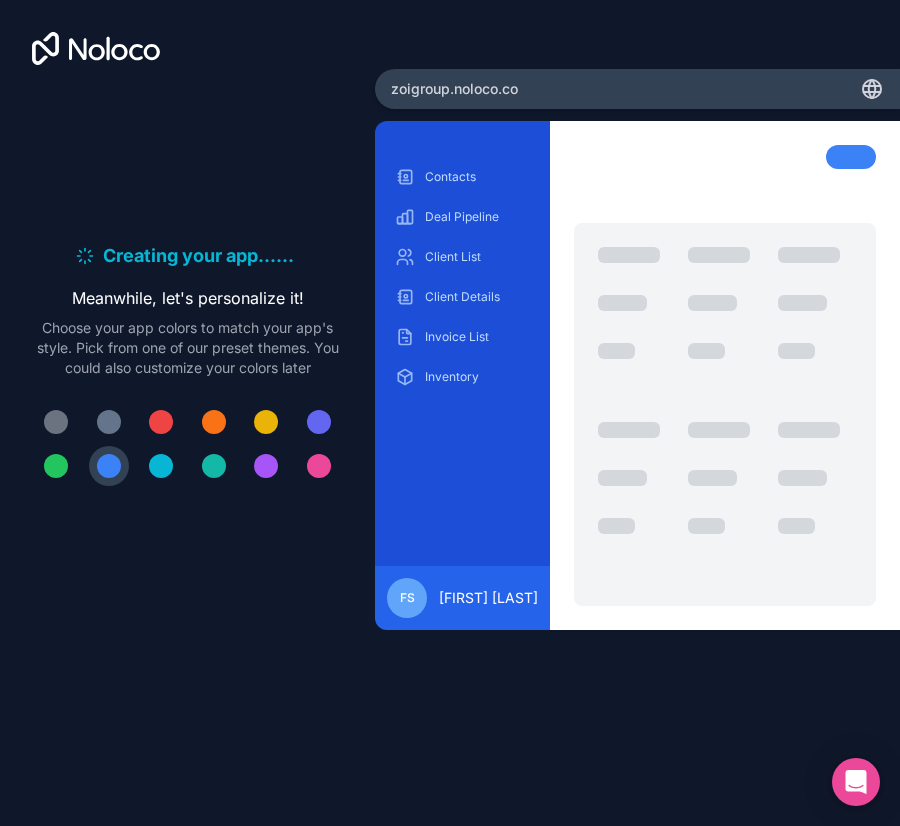click on "Creating your app... . . ." at bounding box center (187, 256) 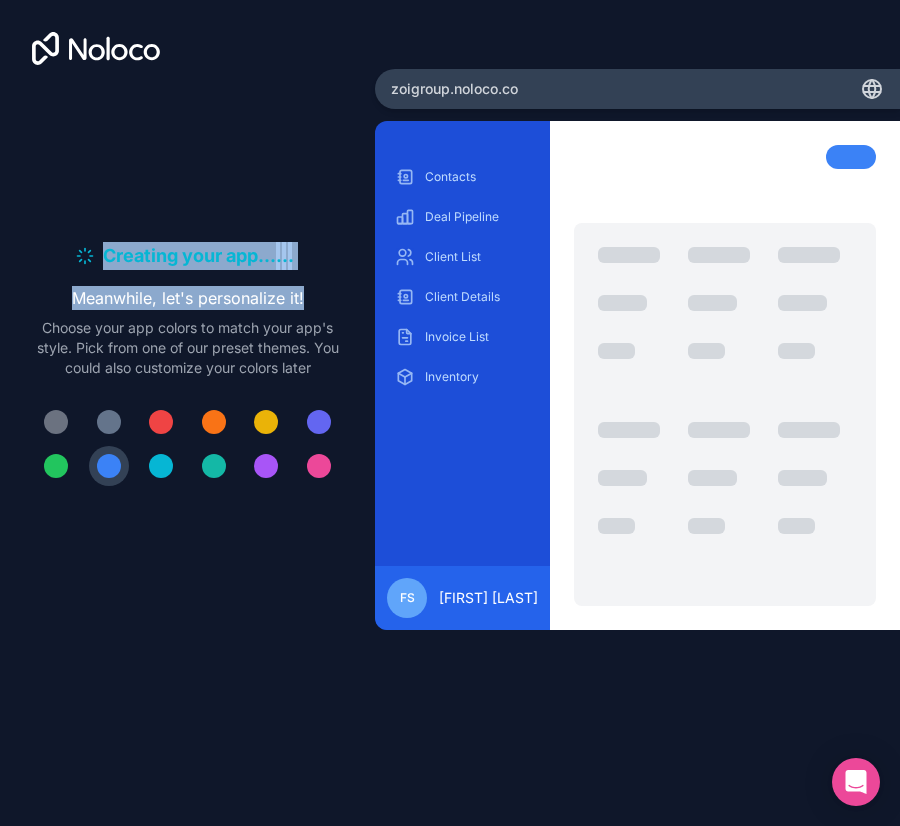 drag, startPoint x: 69, startPoint y: 251, endPoint x: 336, endPoint y: 270, distance: 267.67517 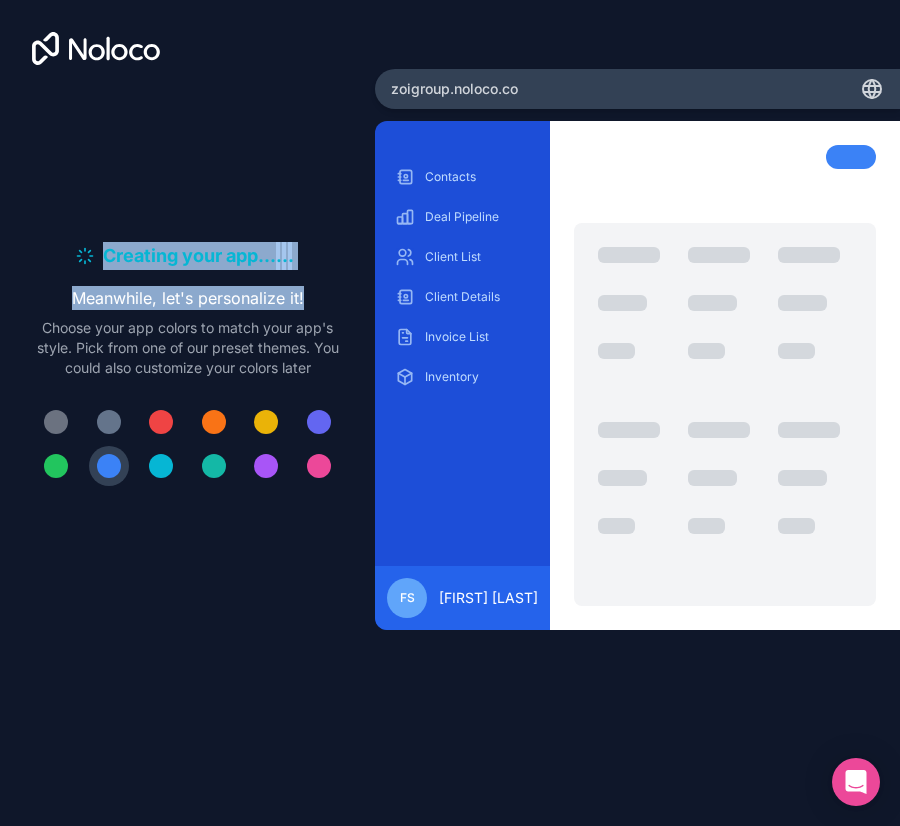 click on "Creating your app... . . . Meanwhile, let's personalize it! Choose your app colors to match your app's style. Pick from one of our preset themes. You could also customize your colors later" at bounding box center (187, 310) 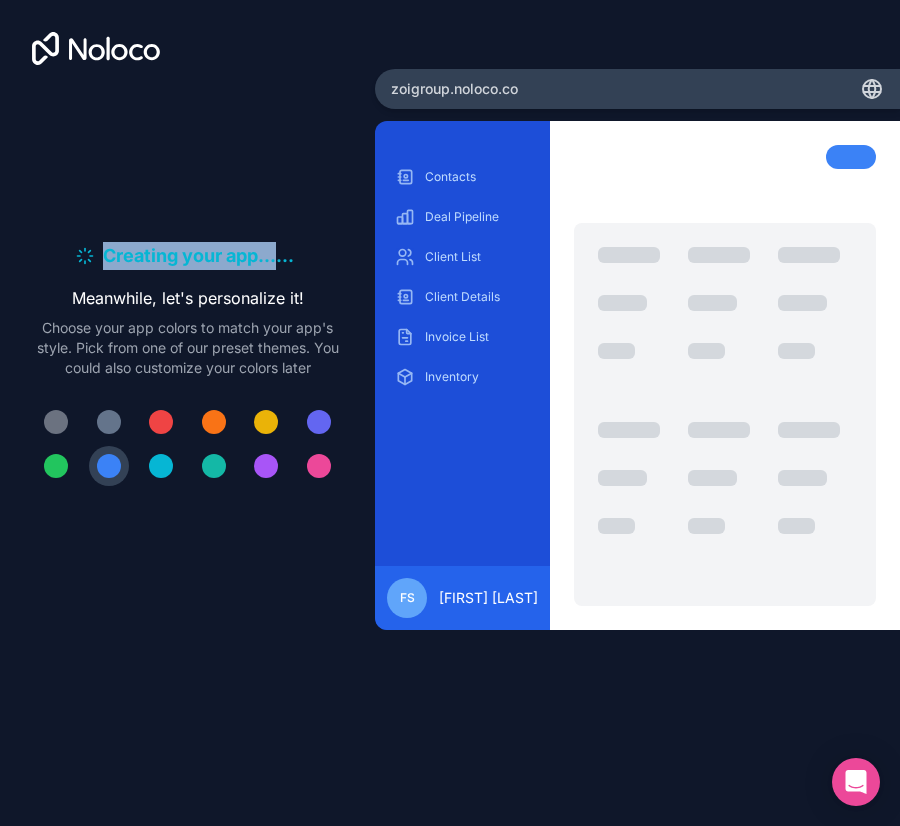 drag, startPoint x: 322, startPoint y: 260, endPoint x: 63, endPoint y: 237, distance: 260.01923 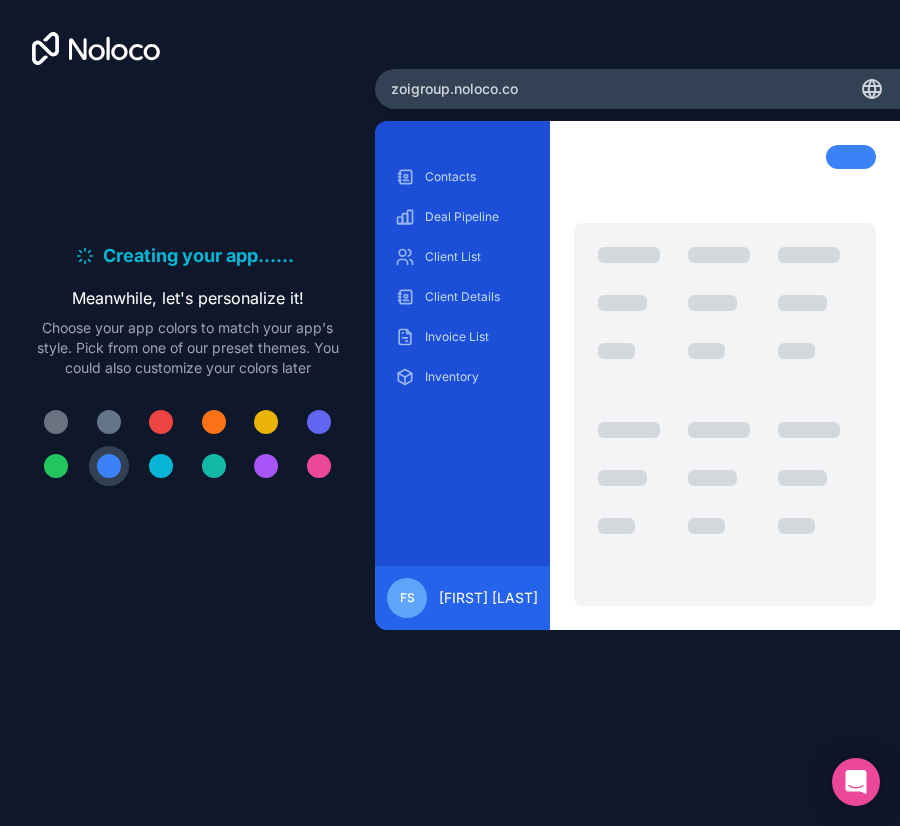 click on "Creating your app... . . . Meanwhile, let's personalize it! Choose your app colors to match your app's style. Pick from one of our preset themes. You could also customize your colors later" at bounding box center (187, 372) 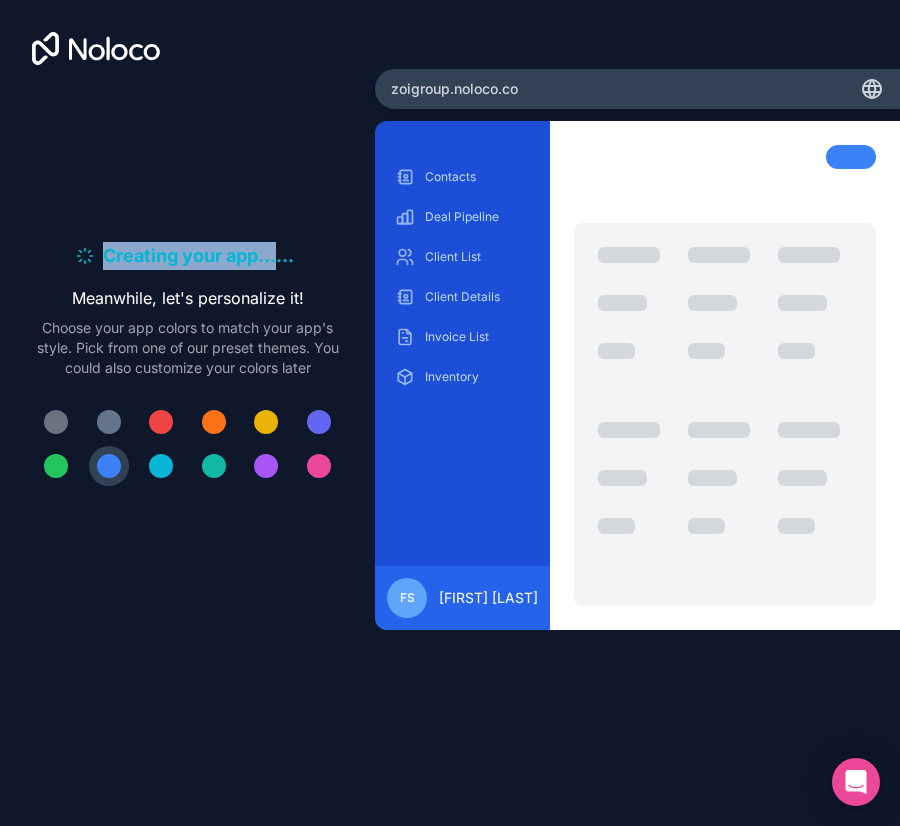drag, startPoint x: 61, startPoint y: 241, endPoint x: 336, endPoint y: 249, distance: 275.11633 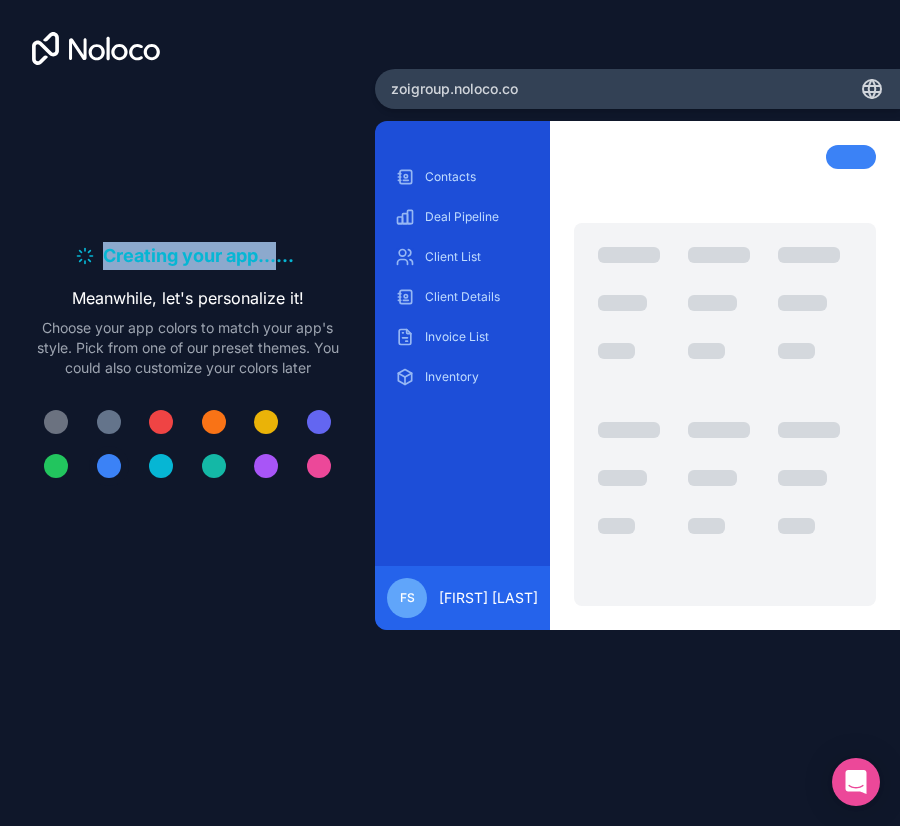 click at bounding box center (109, 466) 